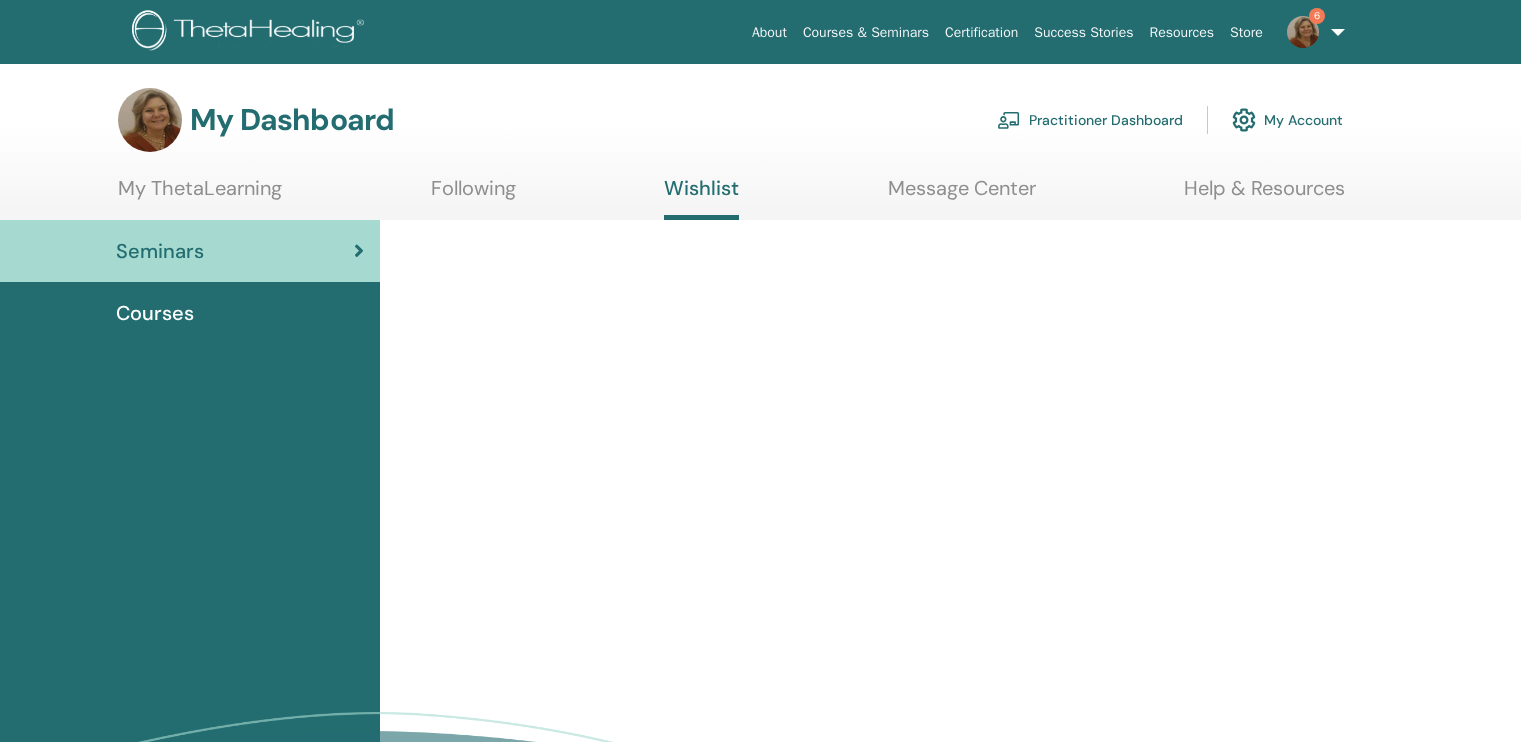 scroll, scrollTop: 0, scrollLeft: 0, axis: both 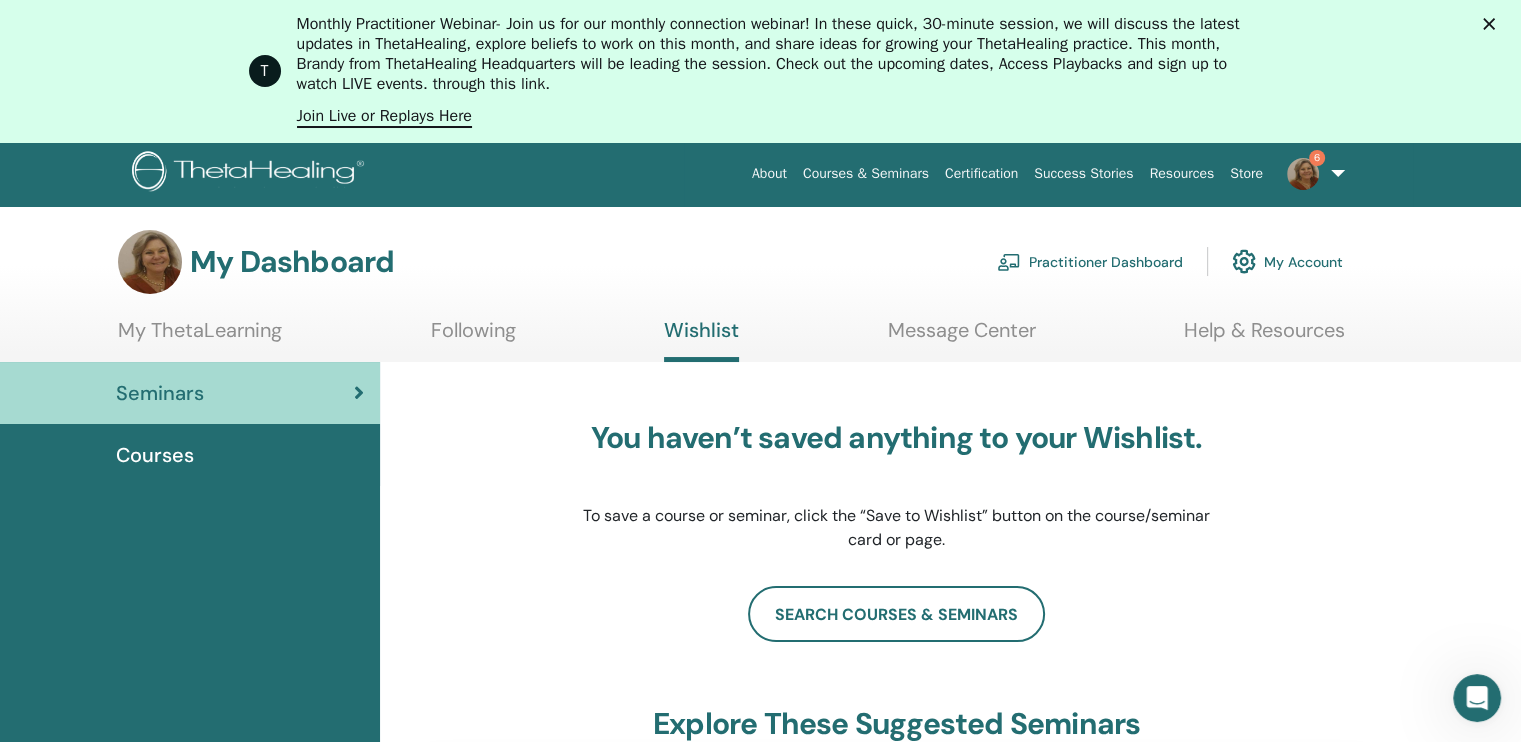 click on "6" at bounding box center [1317, 158] 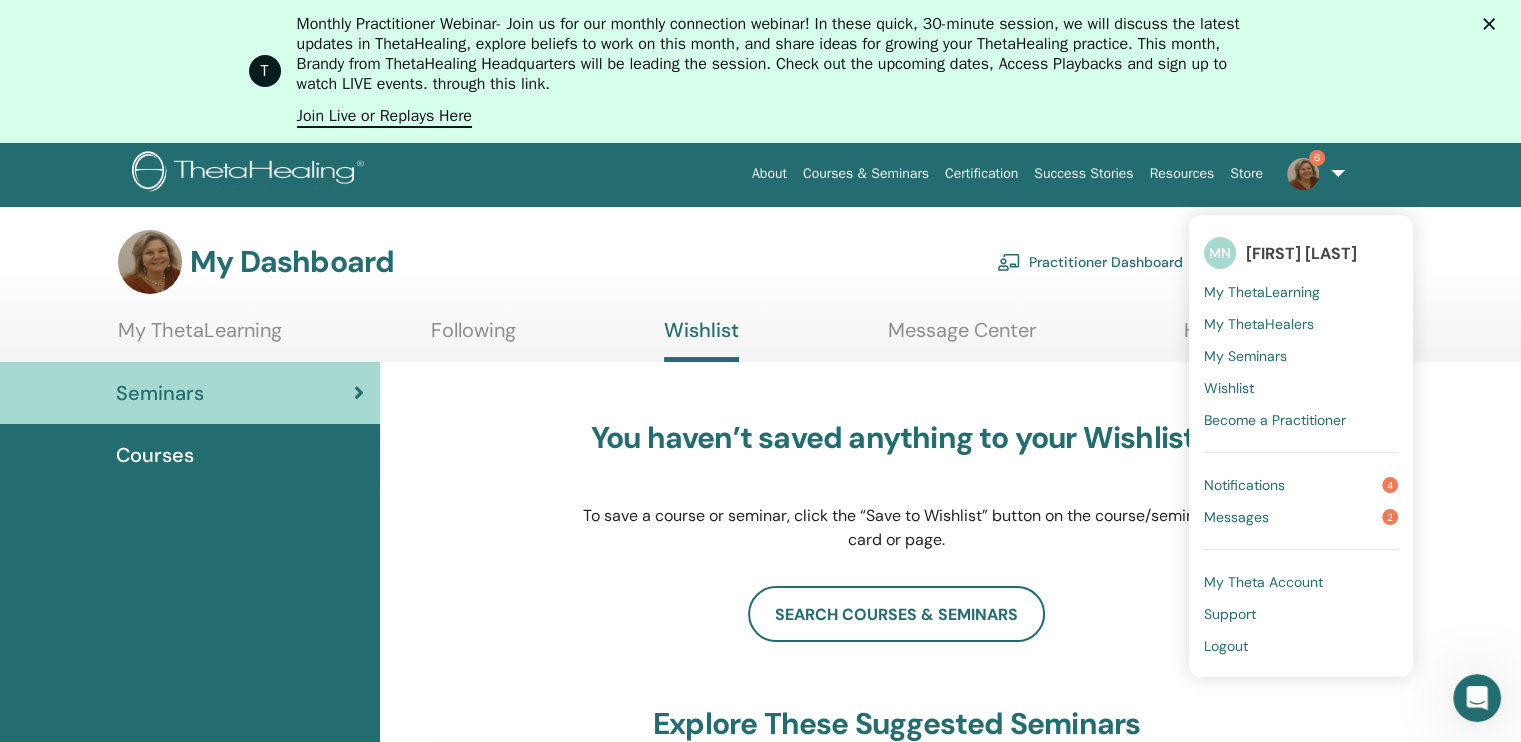 click on "Notifications" at bounding box center [1244, 485] 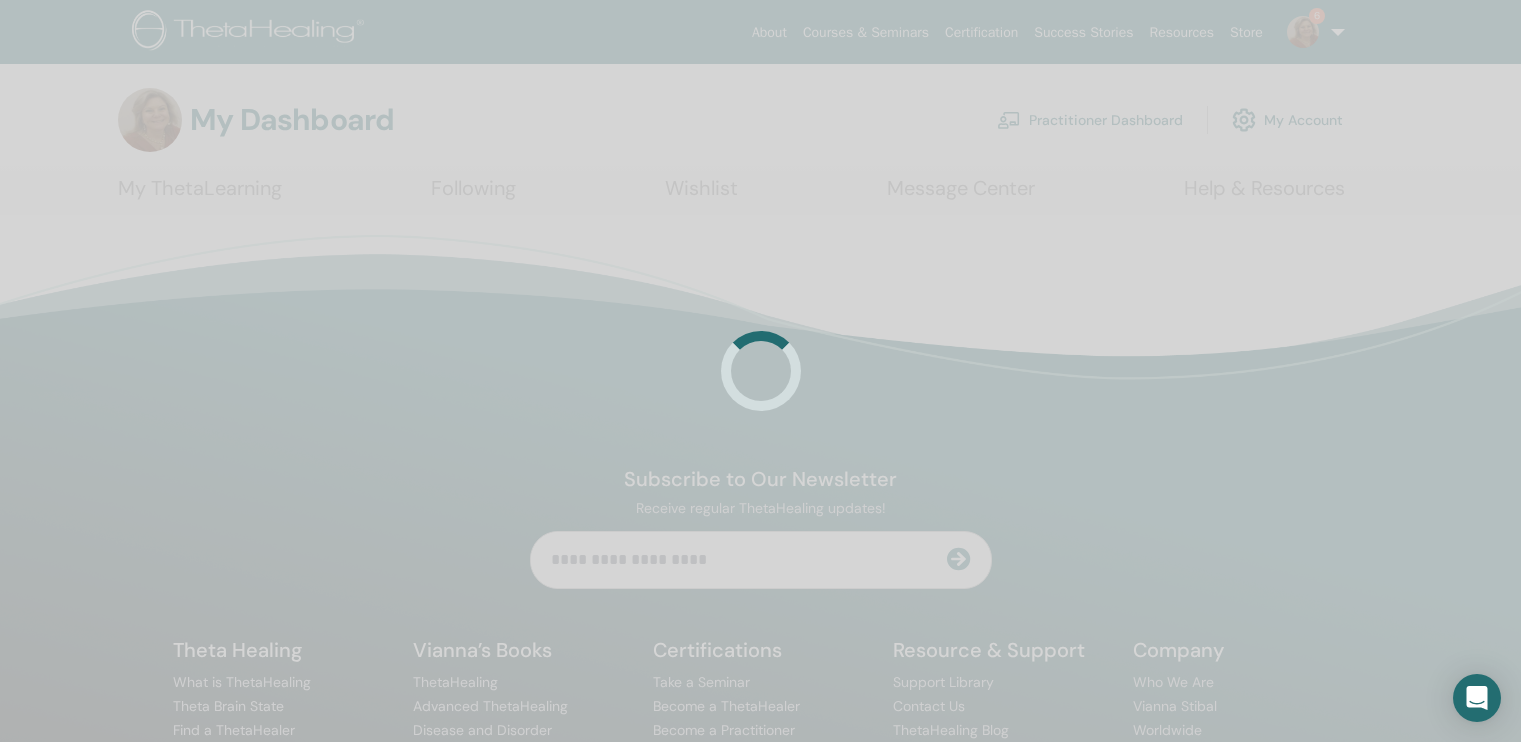 scroll, scrollTop: 0, scrollLeft: 0, axis: both 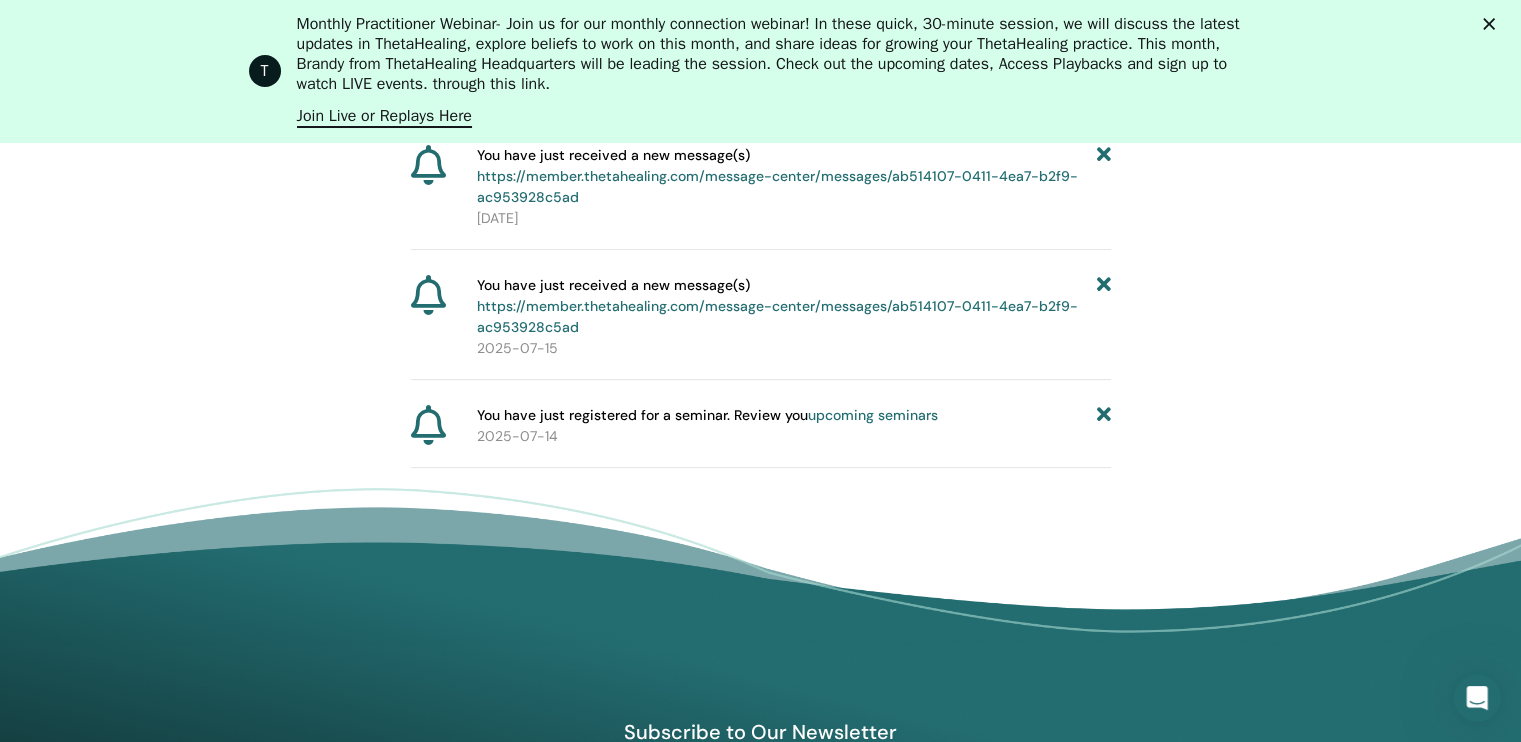 click on "https://member.thetahealing.com/message-center/messages/ab514107-0411-4ea7-b2f9-ac953928c5ad" at bounding box center [777, 316] 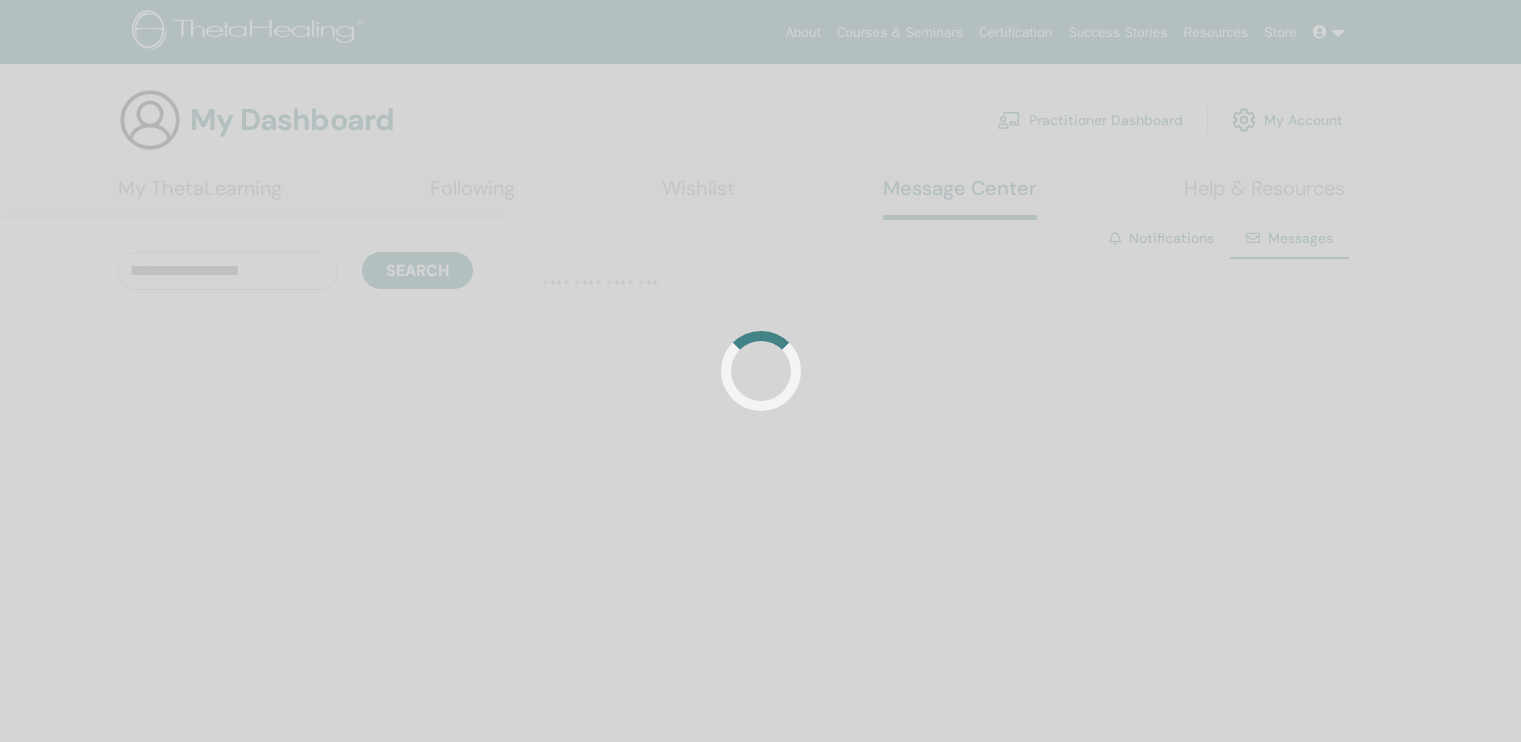 scroll, scrollTop: 0, scrollLeft: 0, axis: both 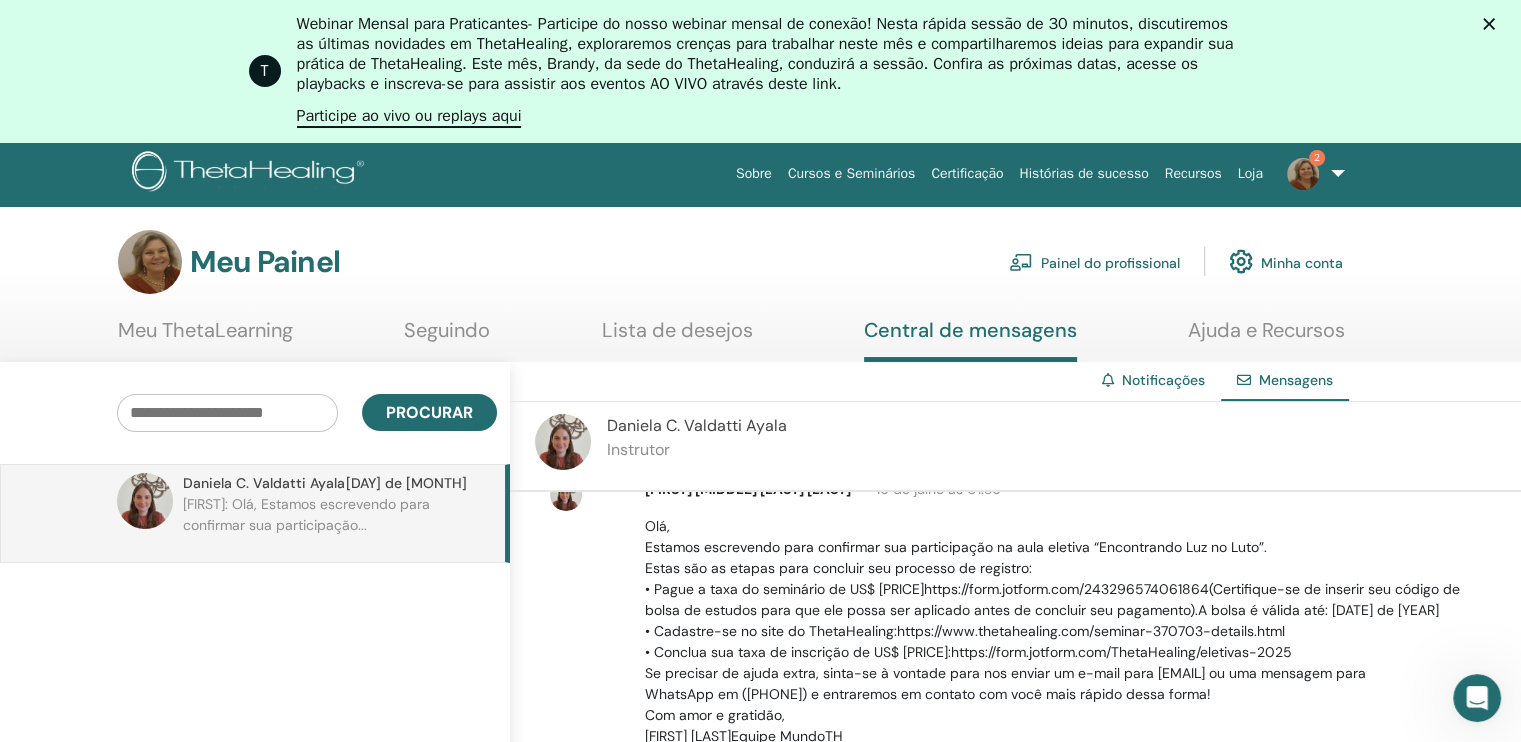 click on "Central de mensagens" at bounding box center (970, 330) 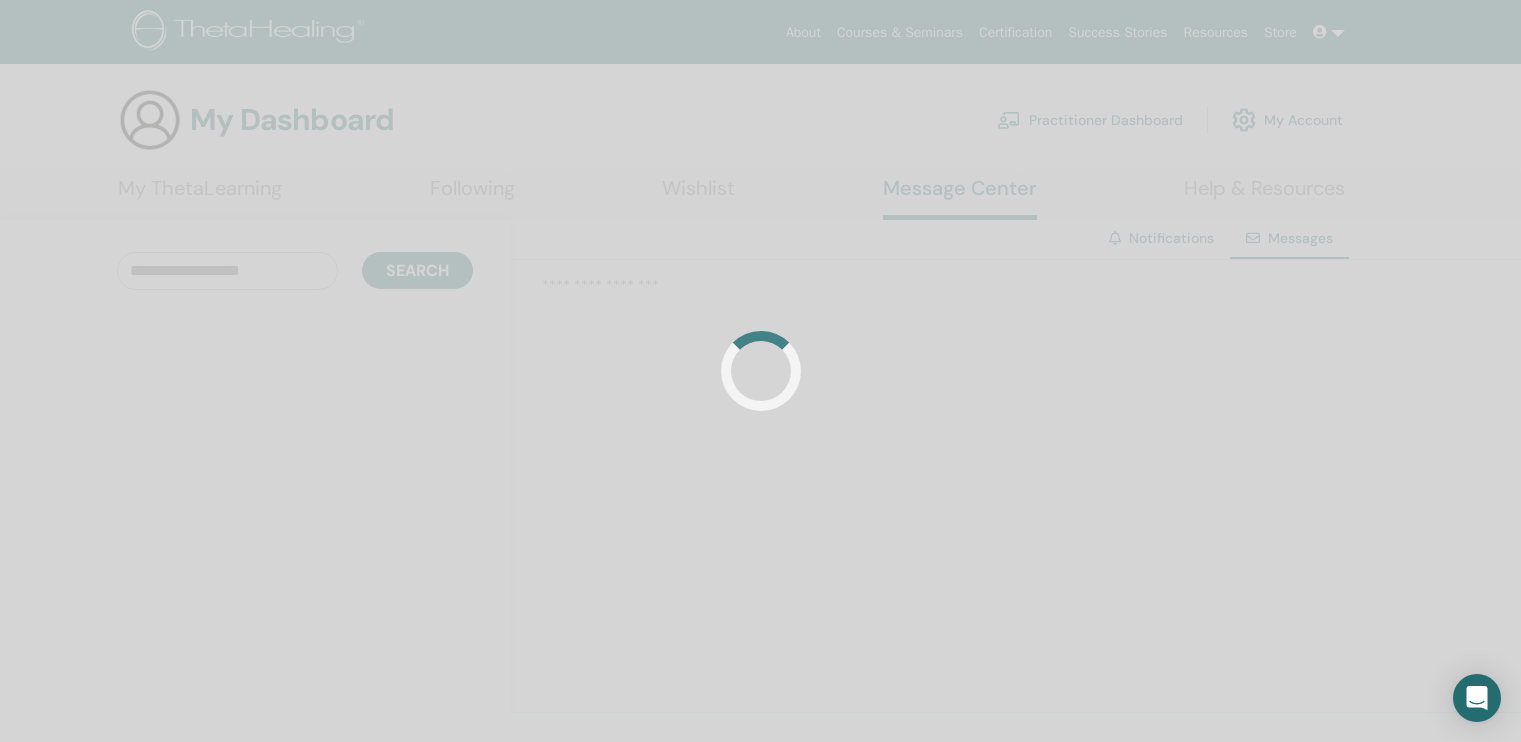 scroll, scrollTop: 0, scrollLeft: 0, axis: both 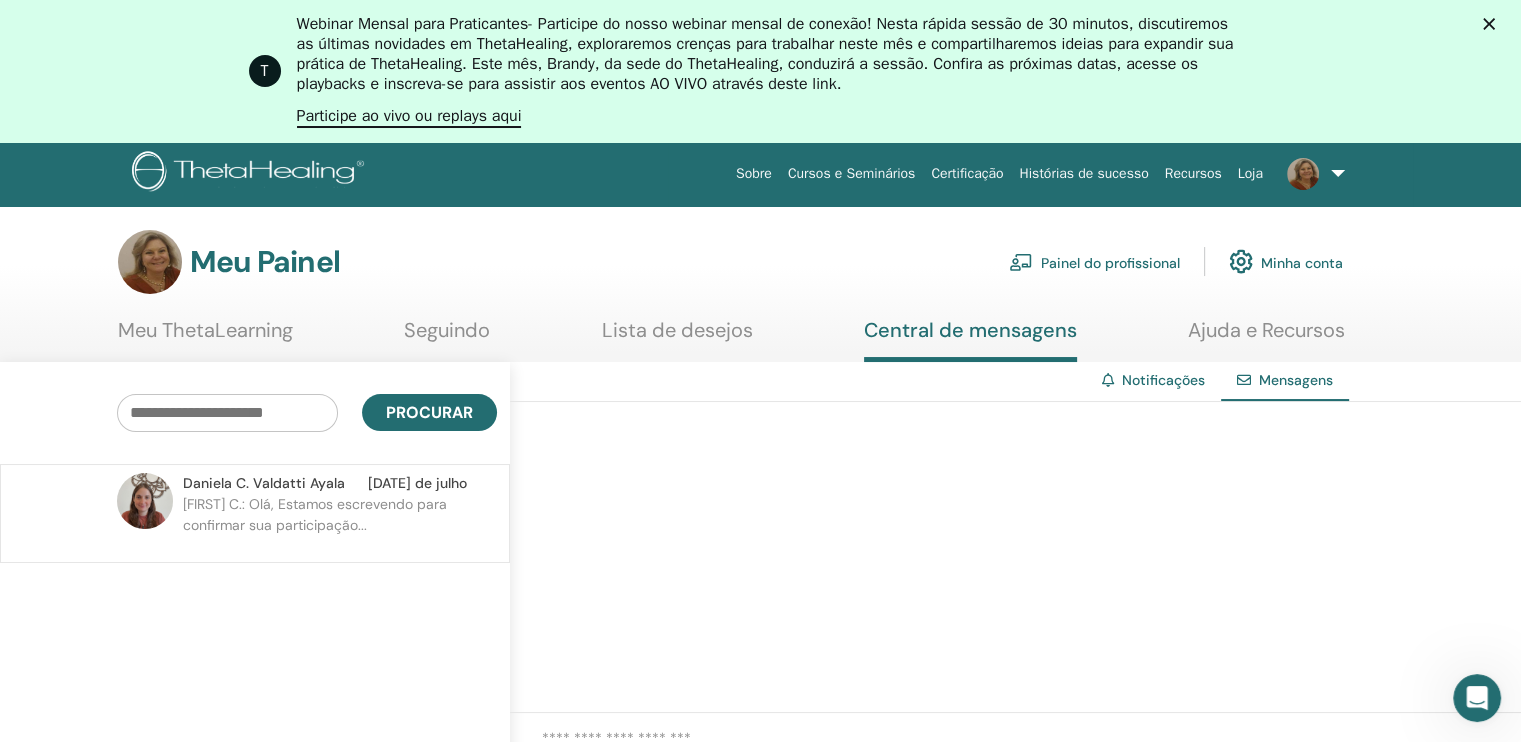 click at bounding box center (1303, 174) 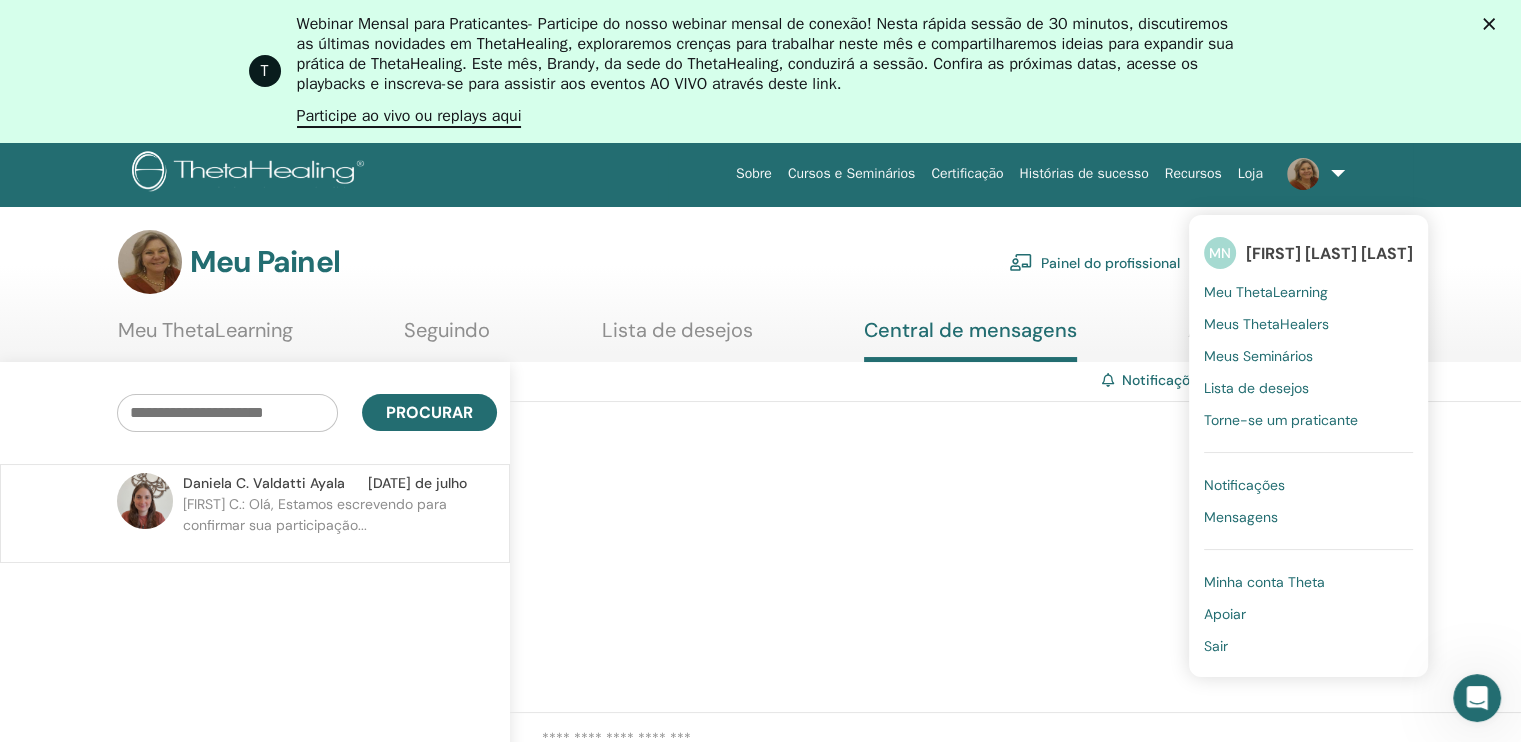 click on "Mensagens" at bounding box center (1241, 517) 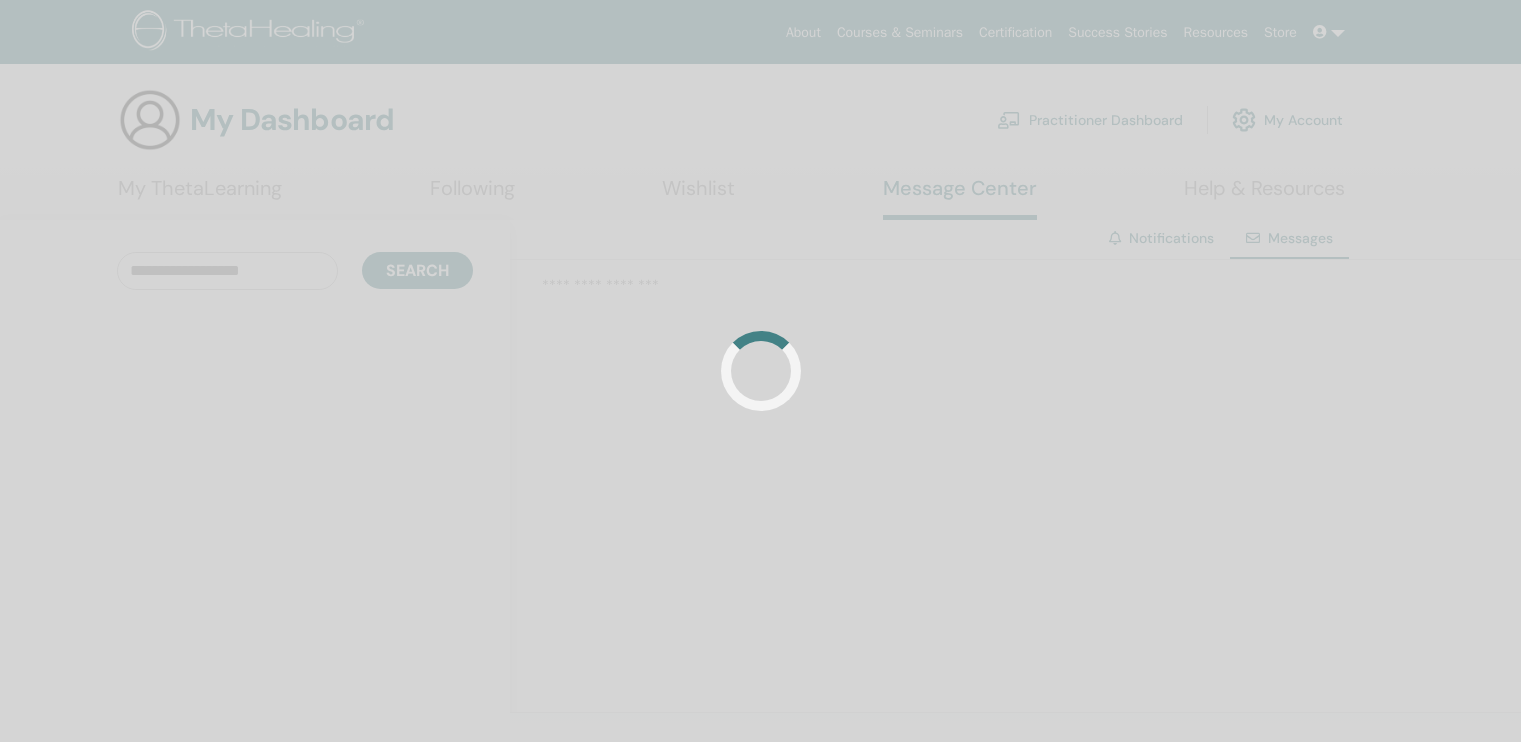 scroll, scrollTop: 0, scrollLeft: 0, axis: both 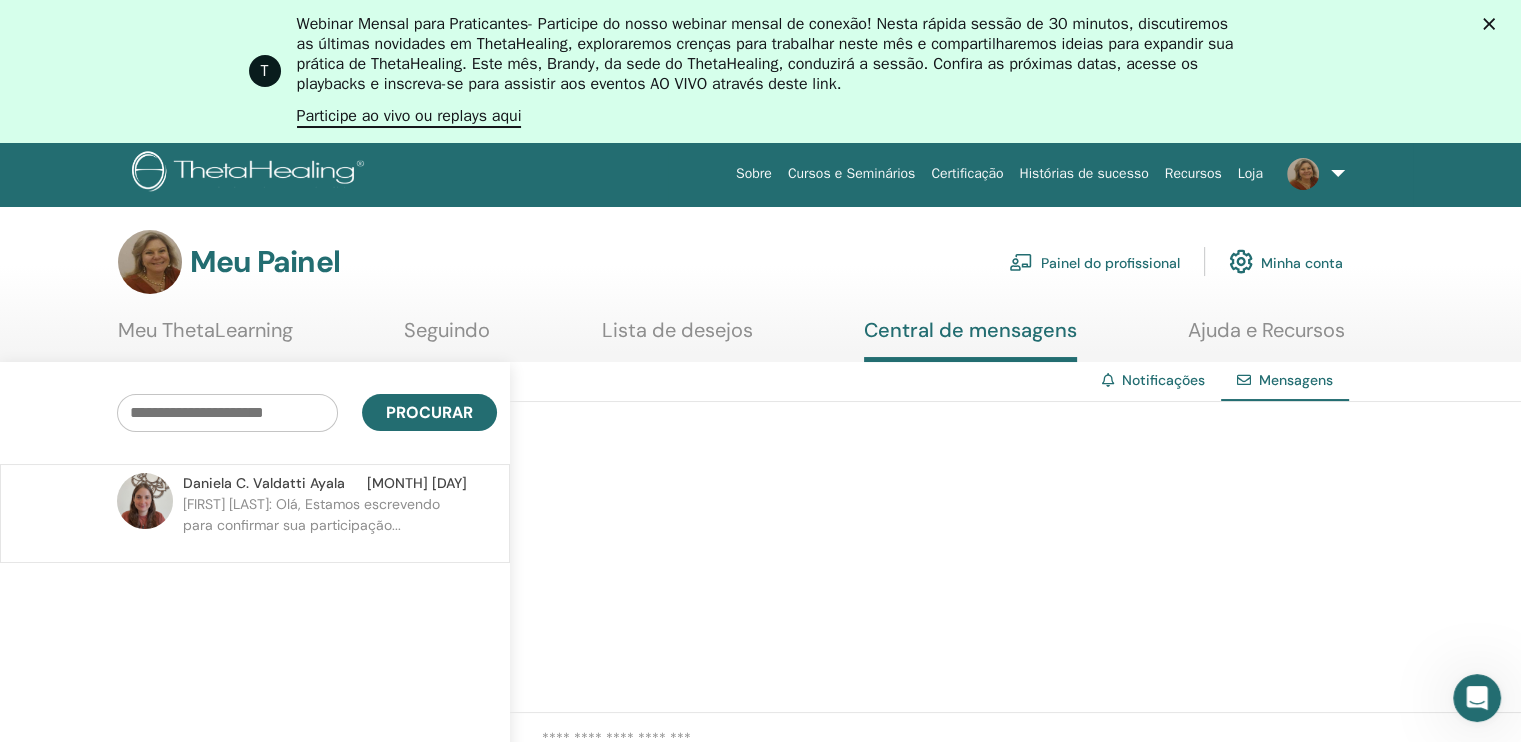 click on "Central de mensagens" at bounding box center [970, 330] 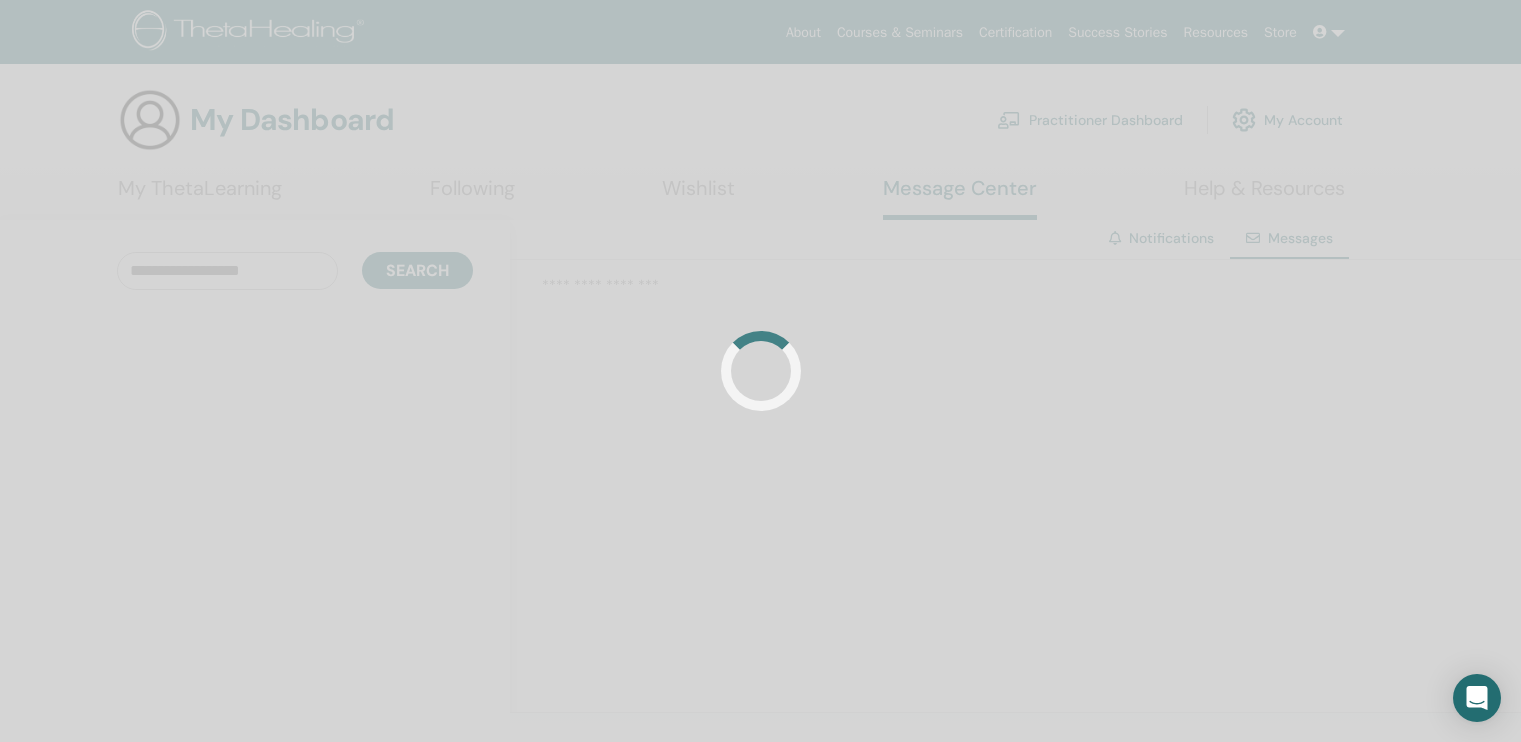 scroll, scrollTop: 0, scrollLeft: 0, axis: both 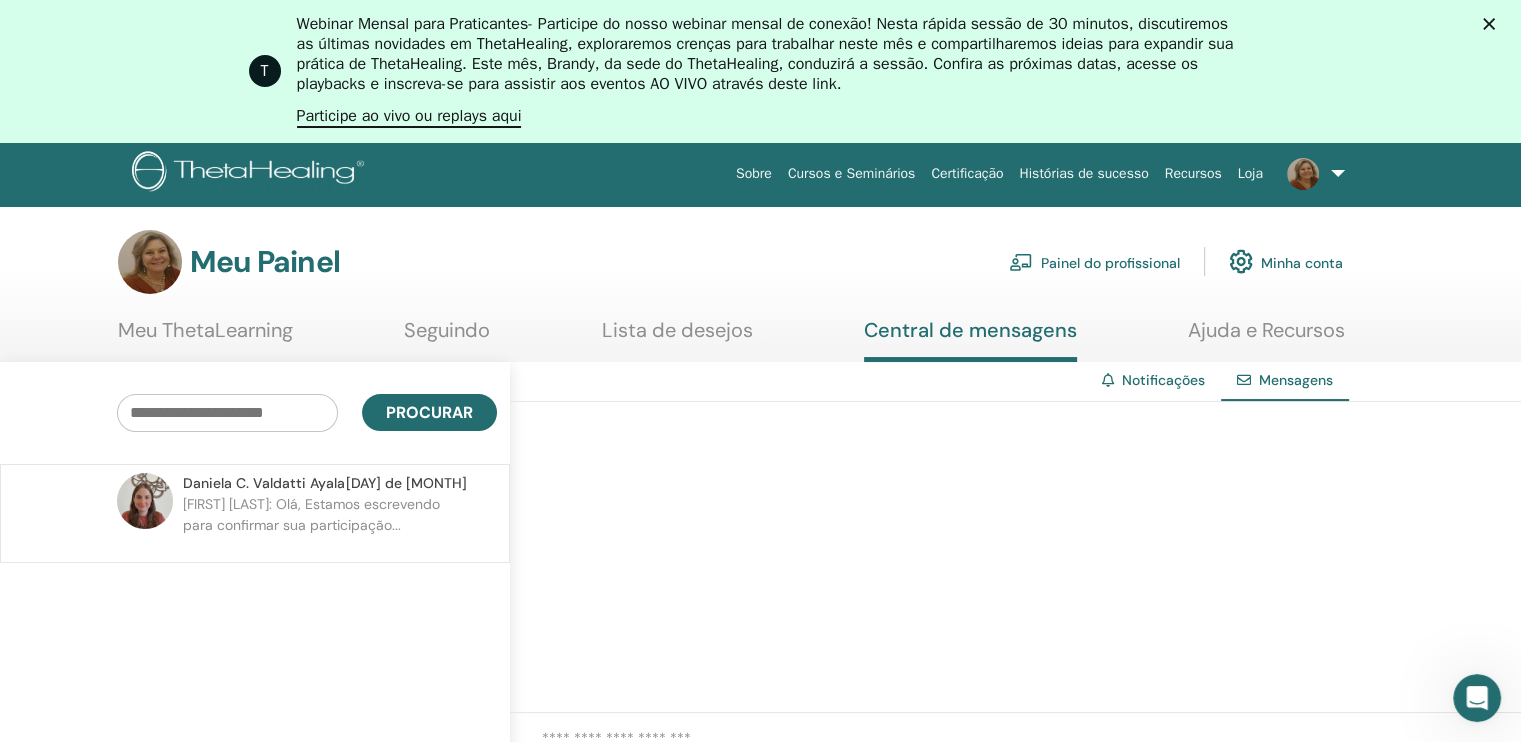 click on "Minha conta" at bounding box center (1302, 262) 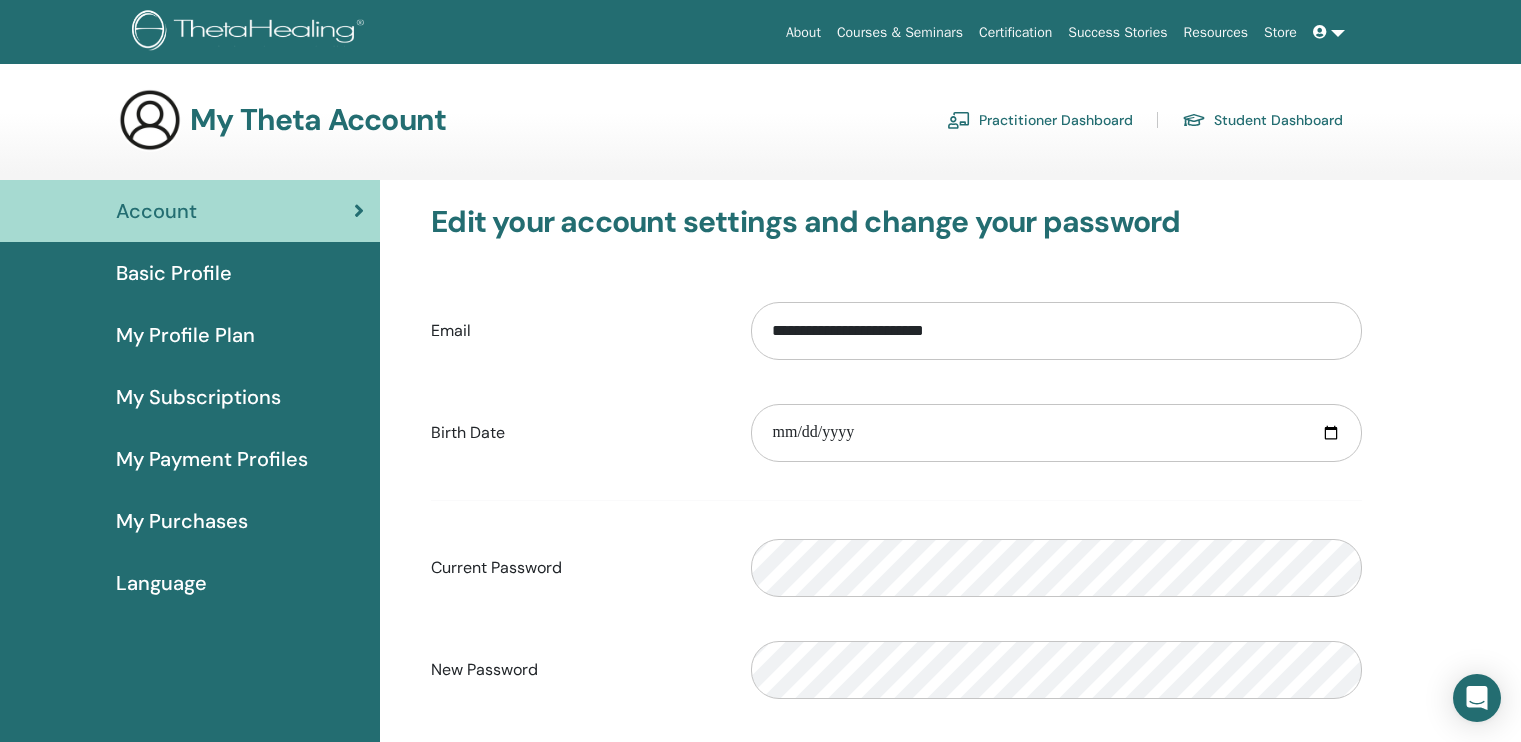 scroll, scrollTop: 0, scrollLeft: 0, axis: both 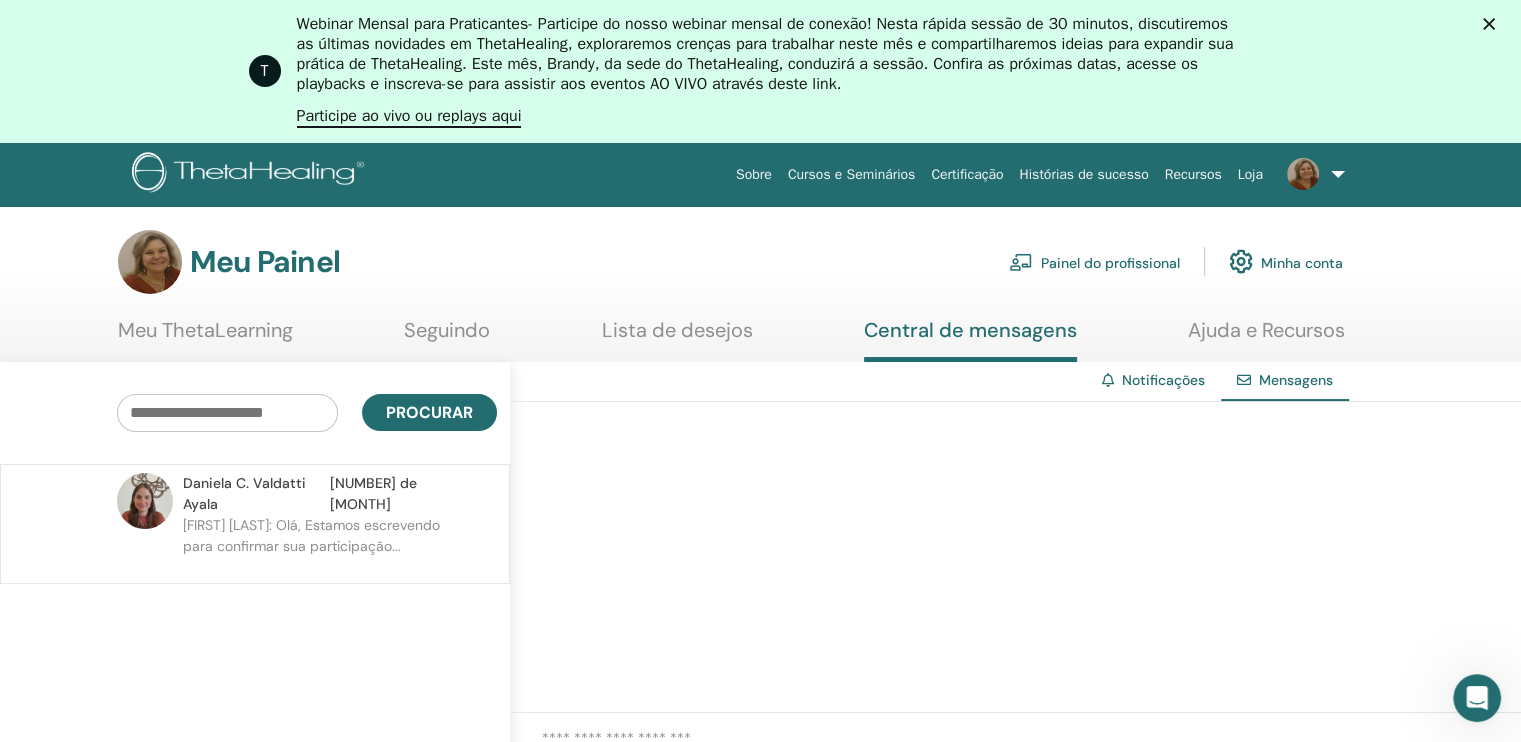 click on "Meu ThetaLearning" at bounding box center (205, 330) 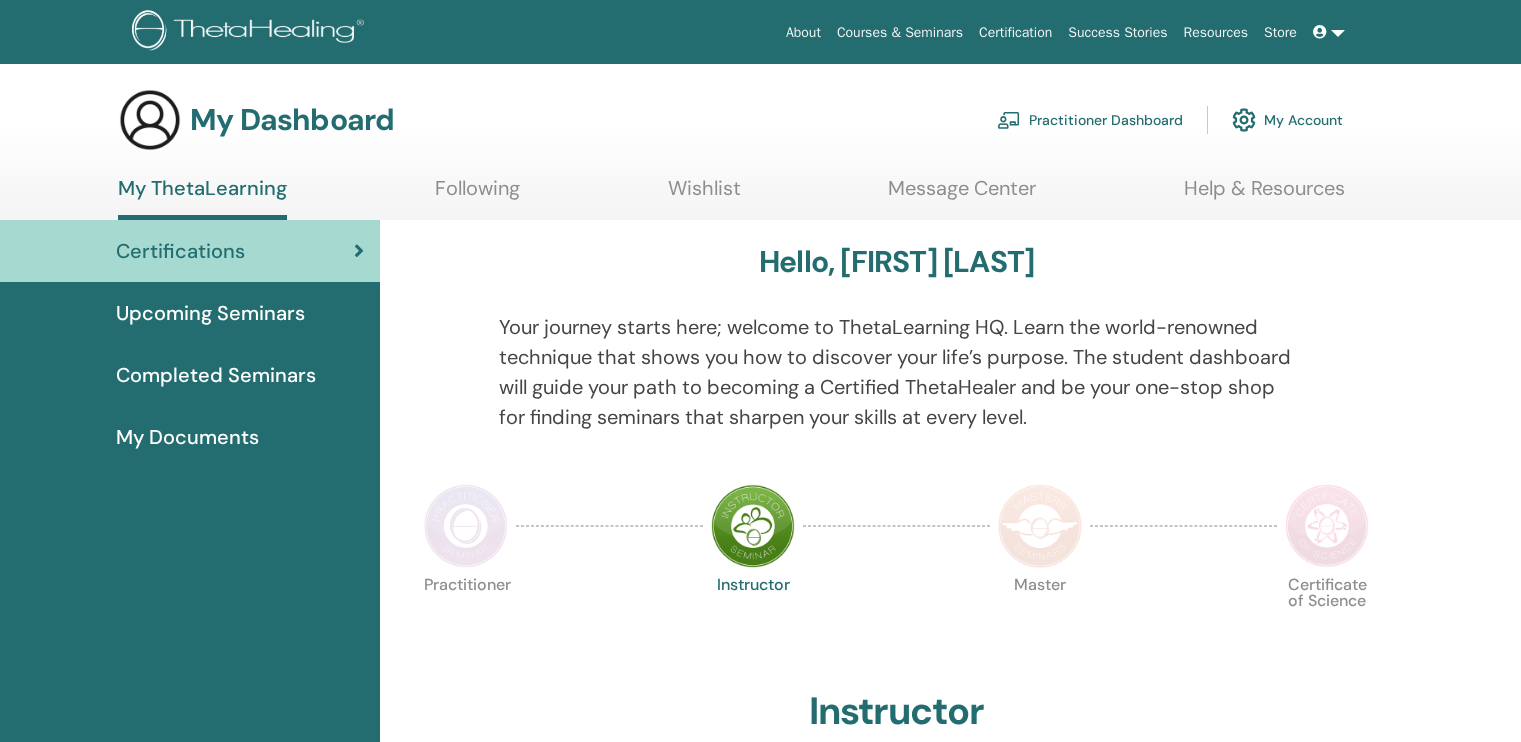 scroll, scrollTop: 0, scrollLeft: 0, axis: both 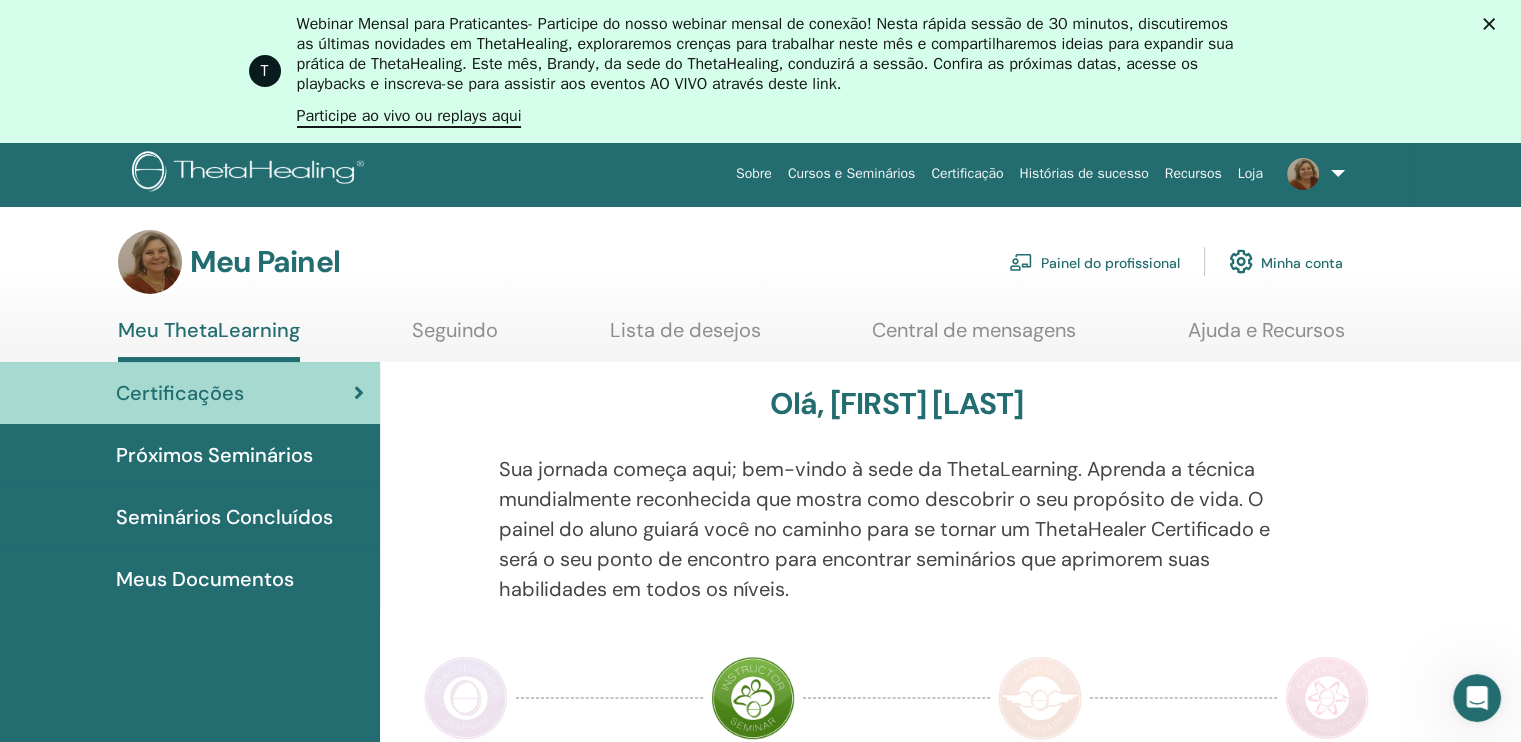 click on "Meus Documentos" at bounding box center [205, 579] 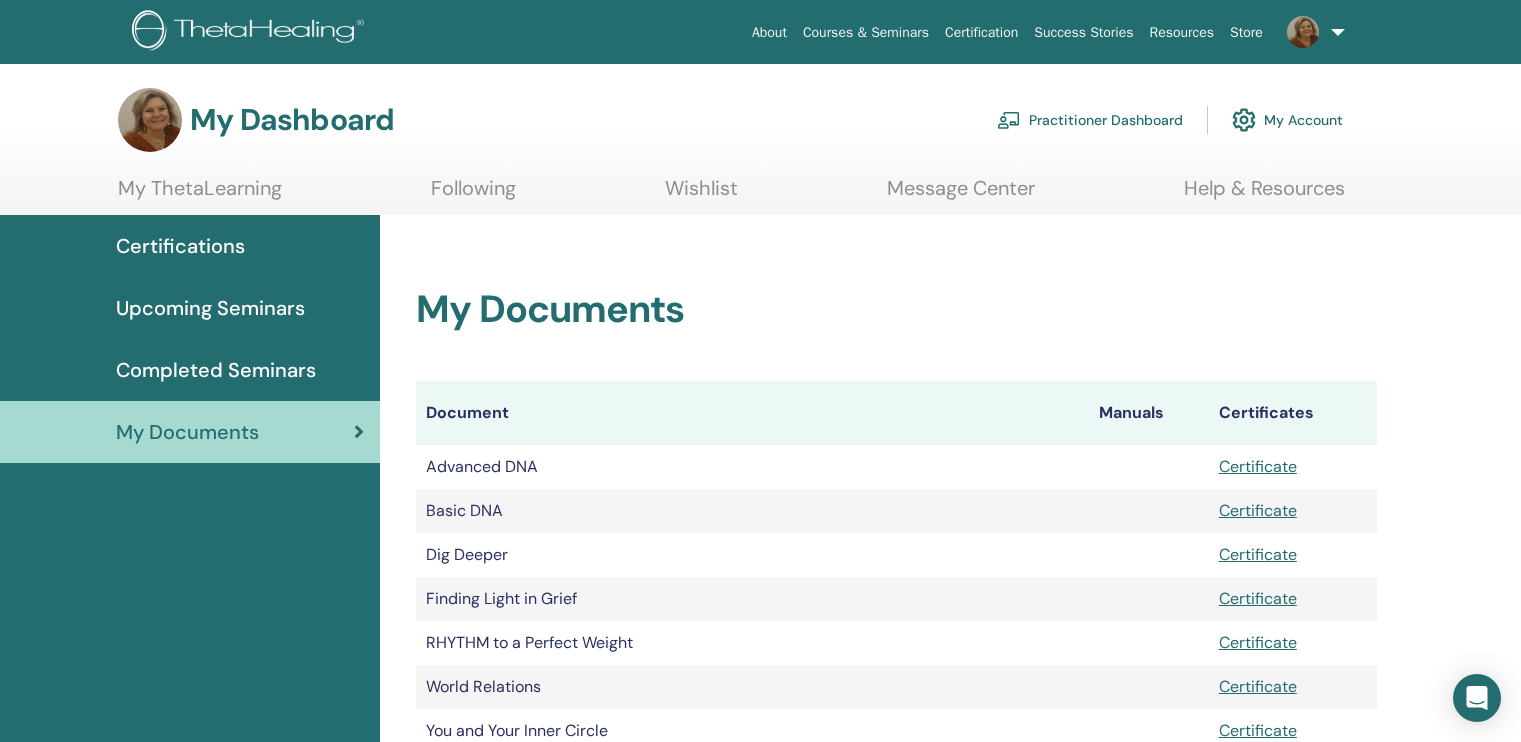 scroll, scrollTop: 0, scrollLeft: 0, axis: both 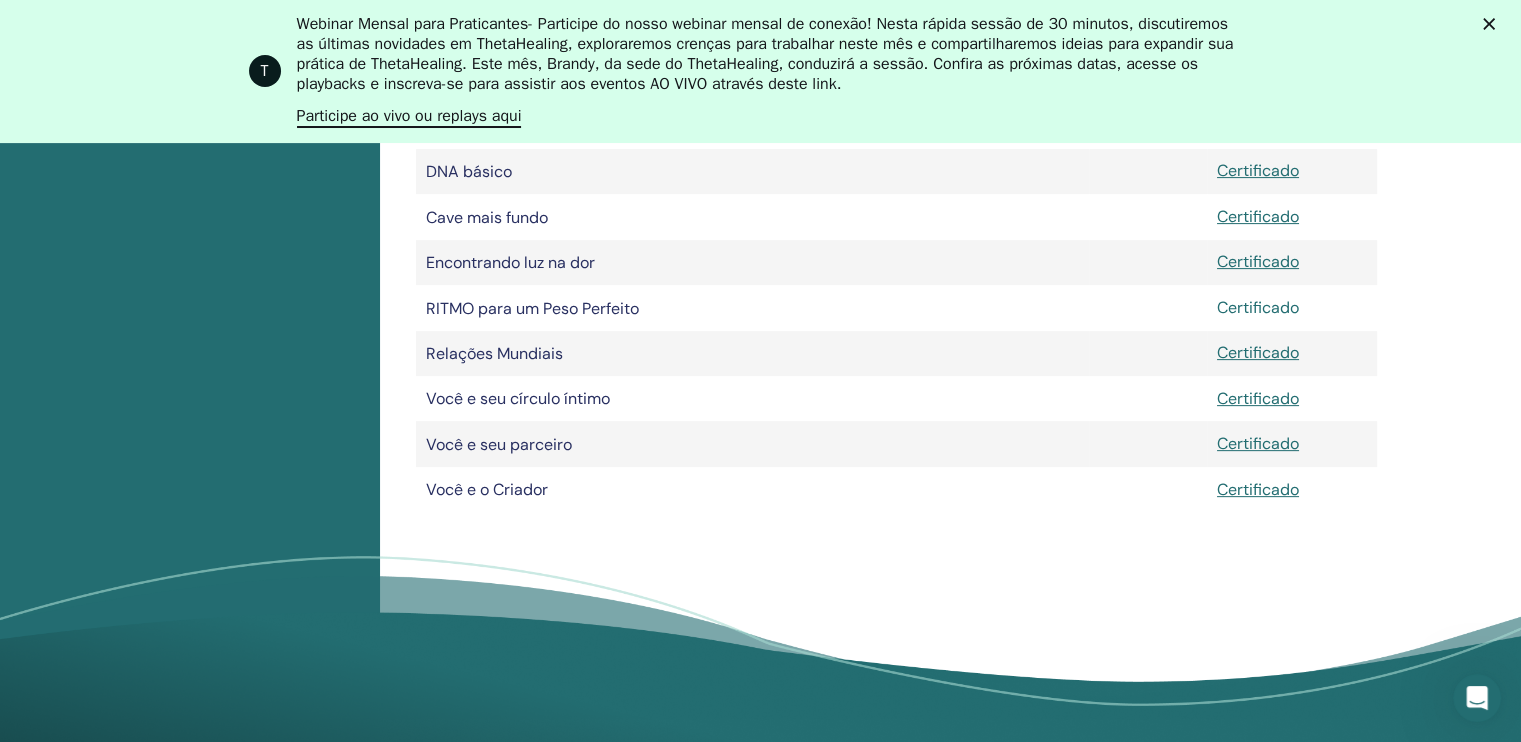 click on "Certificado" at bounding box center [1258, 307] 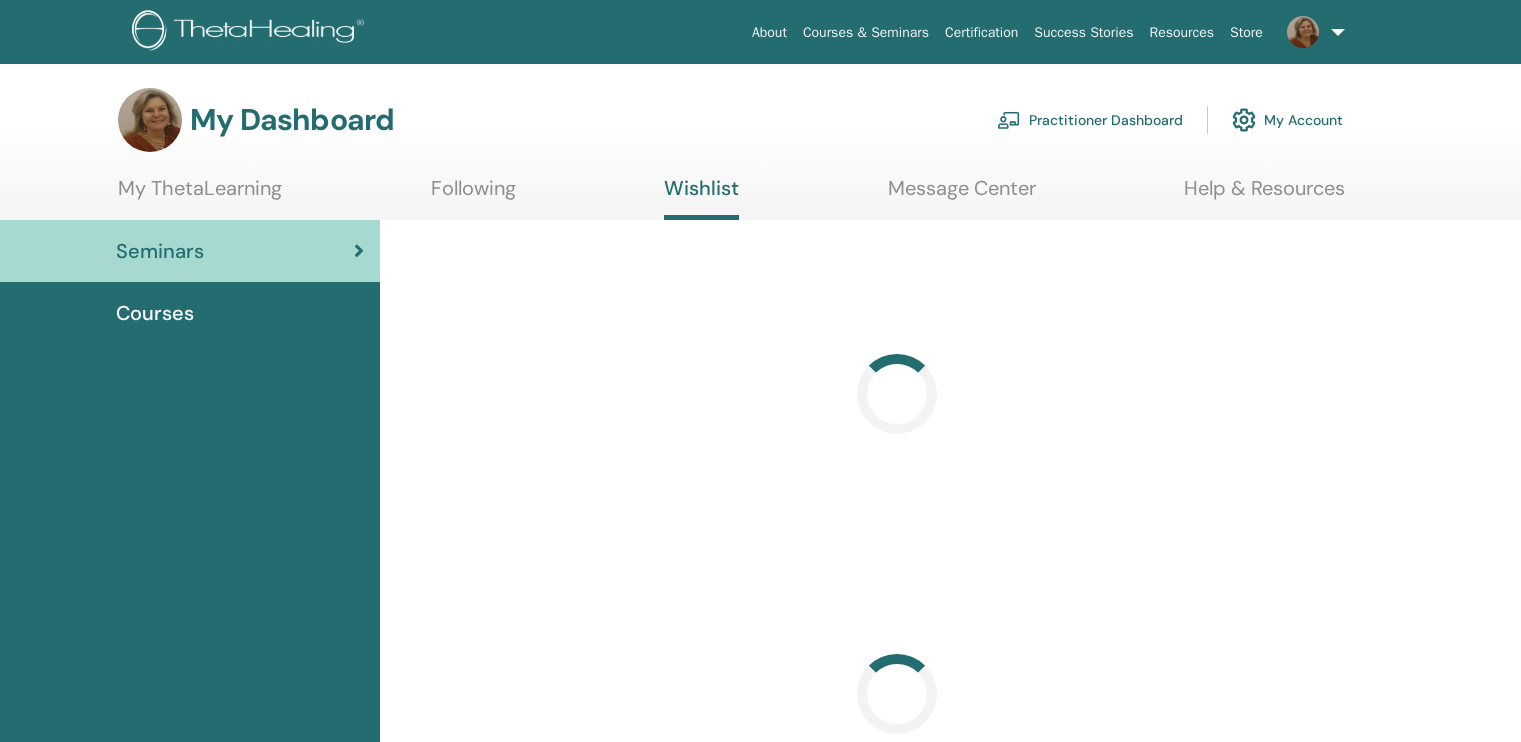 scroll, scrollTop: 0, scrollLeft: 0, axis: both 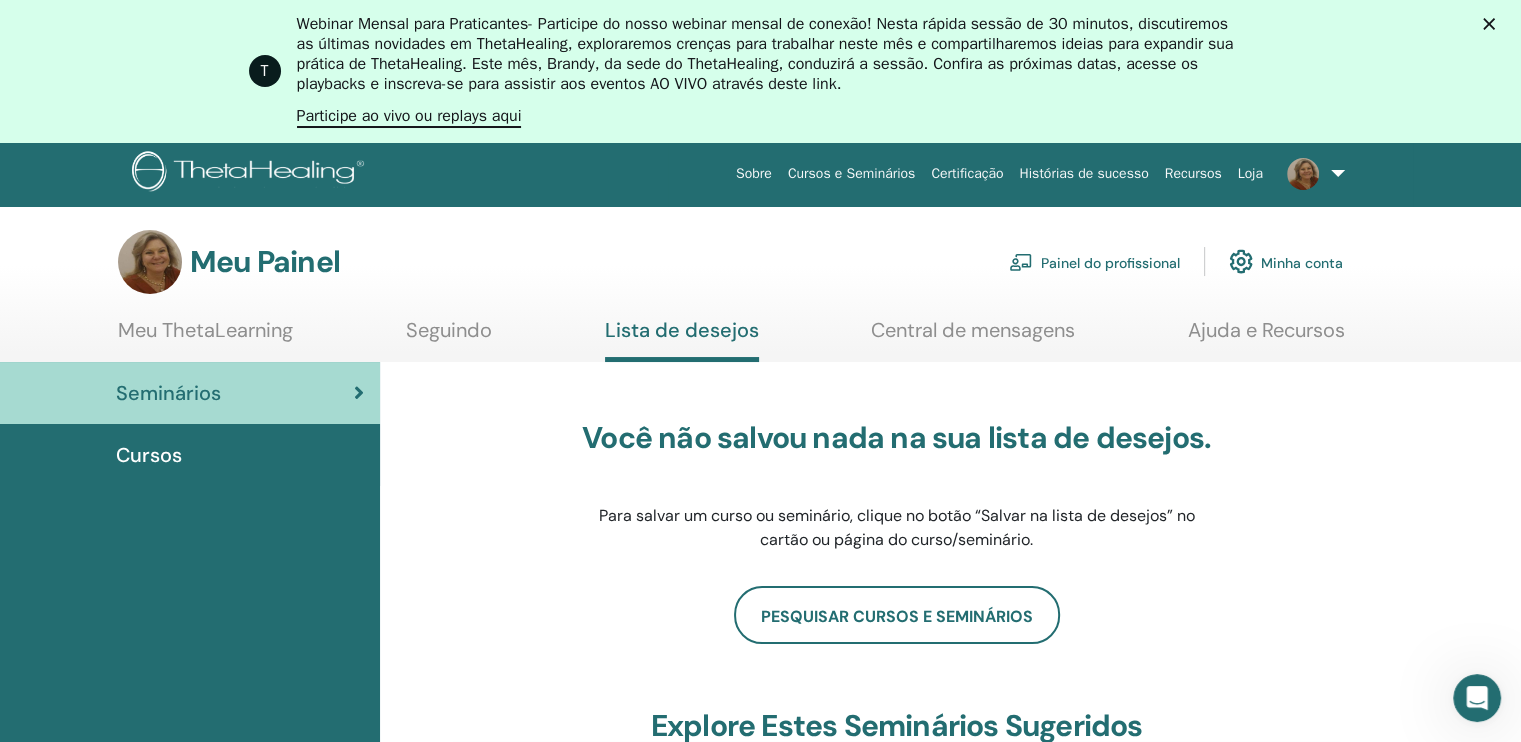 click at bounding box center (1303, 174) 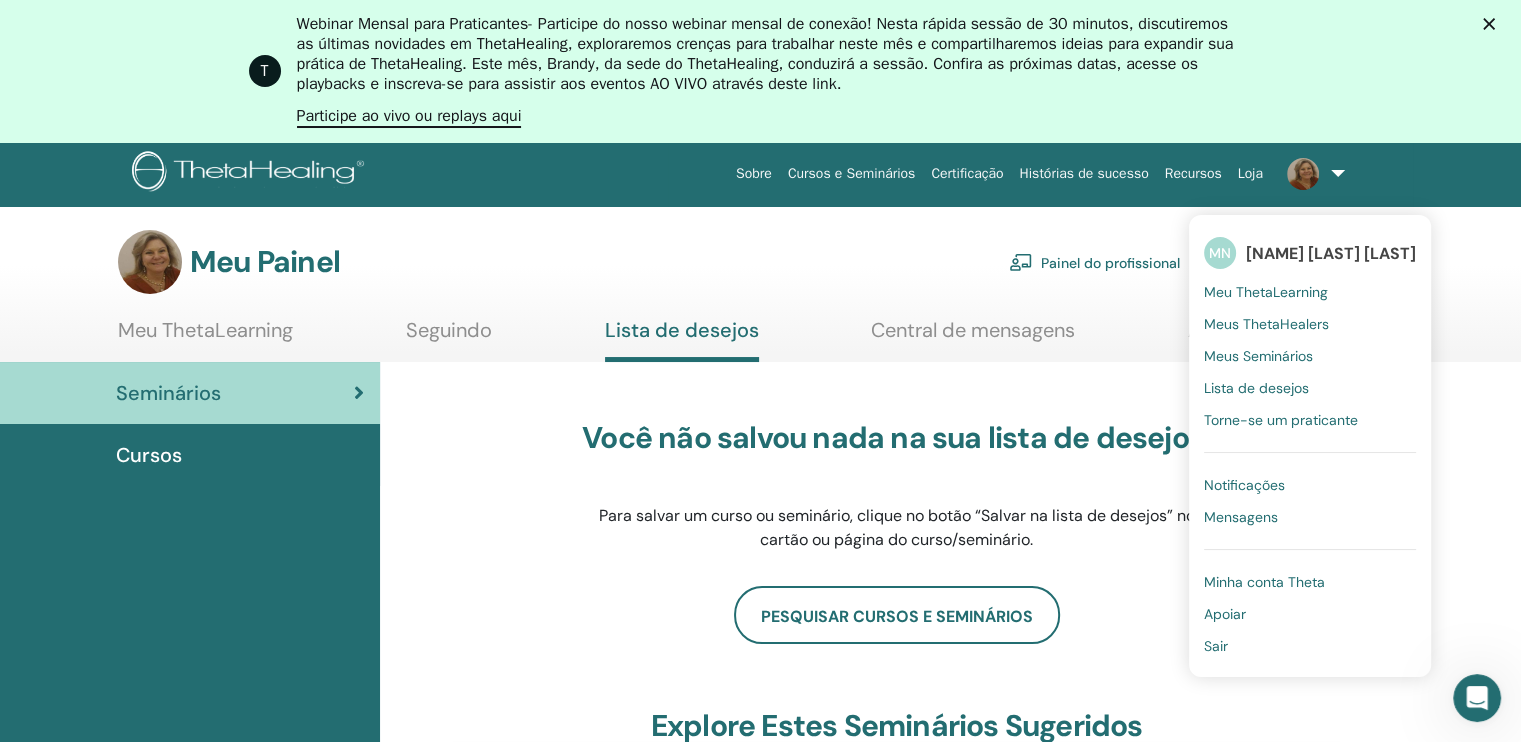 click on "Mensagens" at bounding box center (1241, 517) 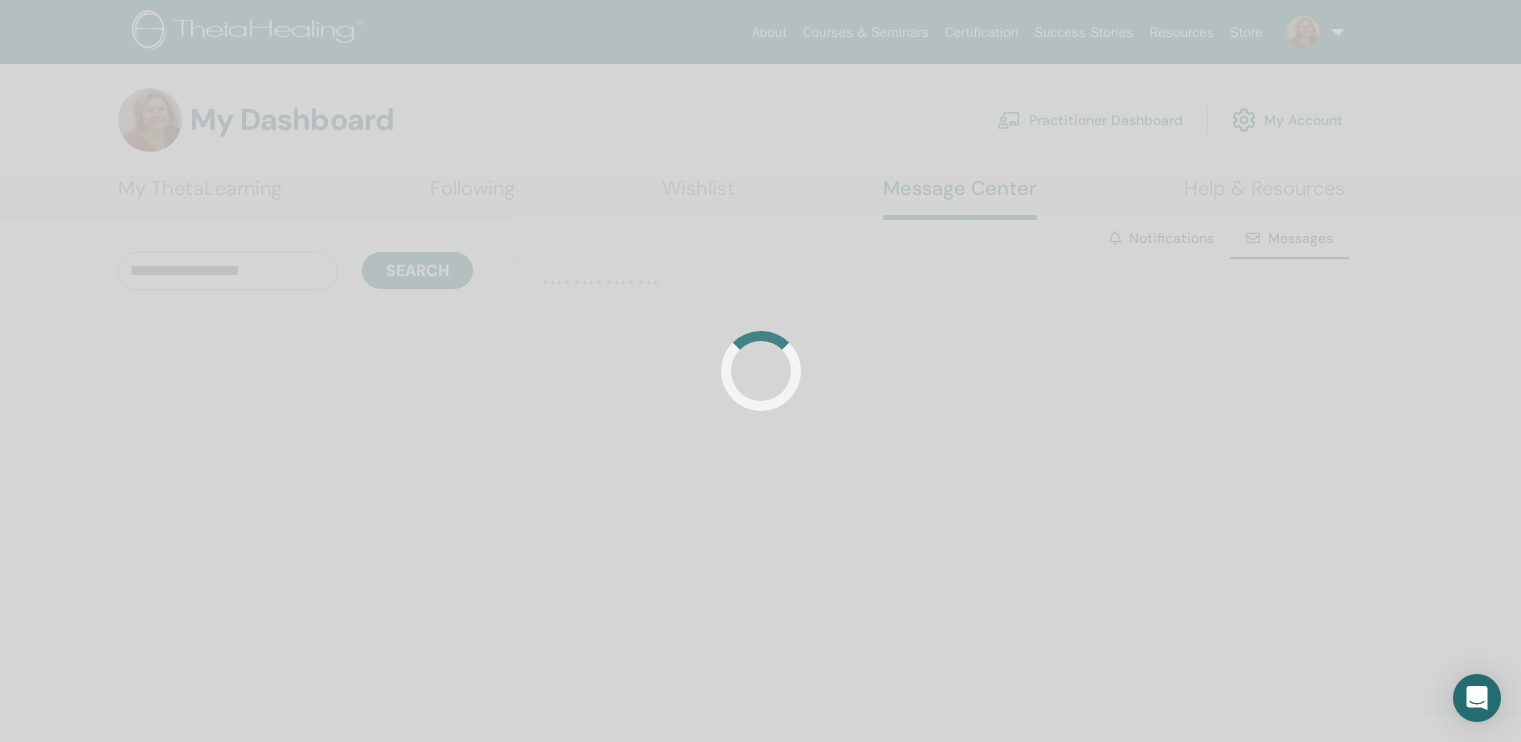 scroll, scrollTop: 0, scrollLeft: 0, axis: both 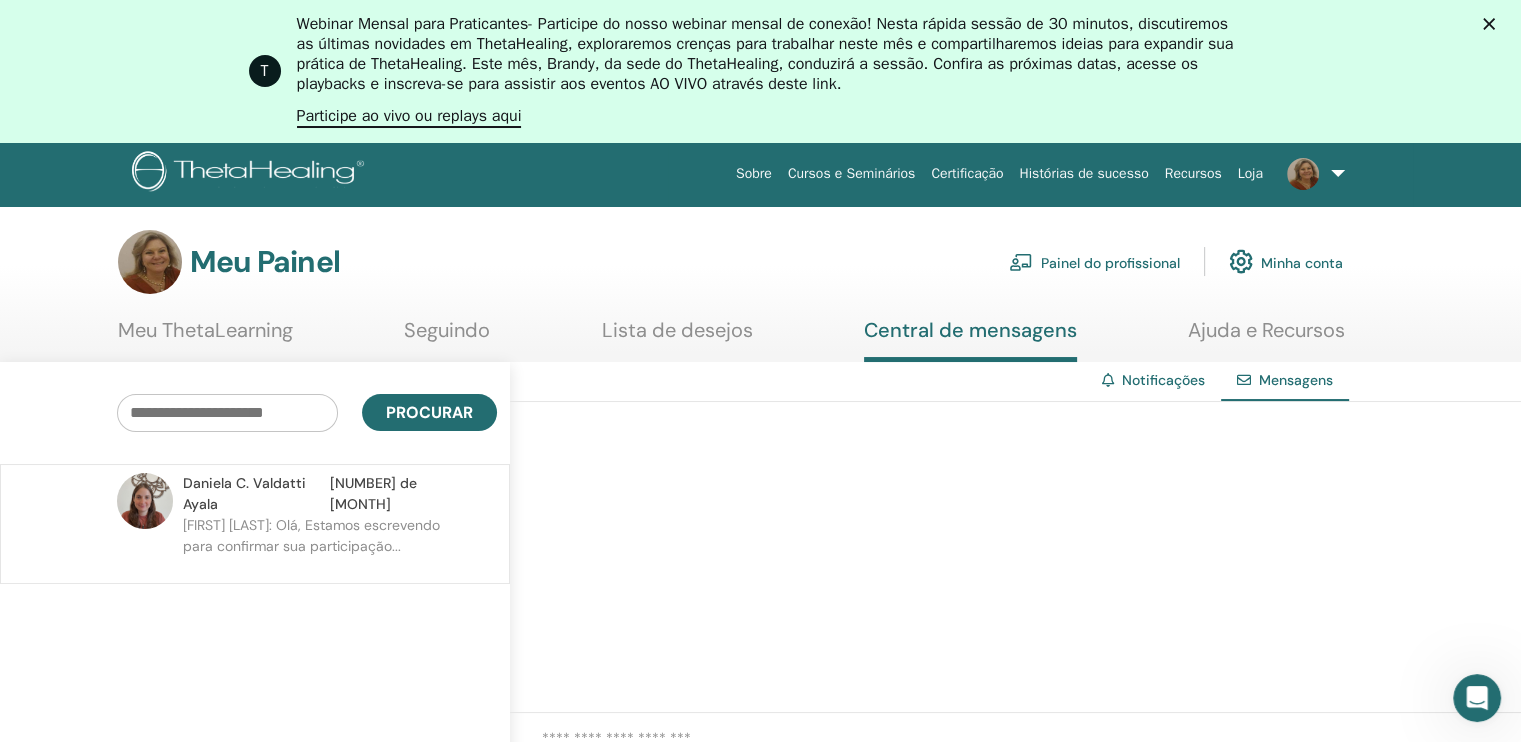 click on "Mensagens" at bounding box center [1296, 380] 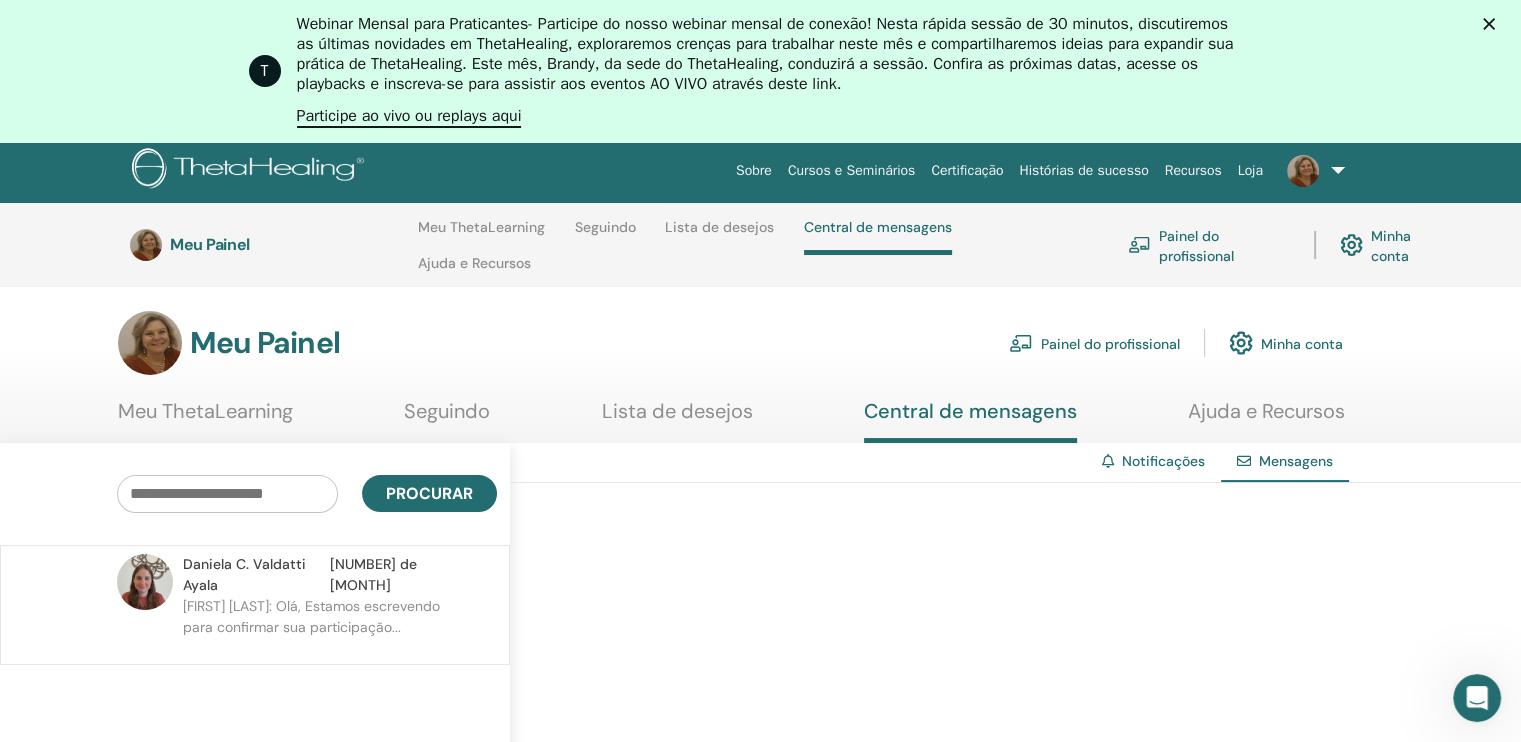 scroll, scrollTop: 0, scrollLeft: 0, axis: both 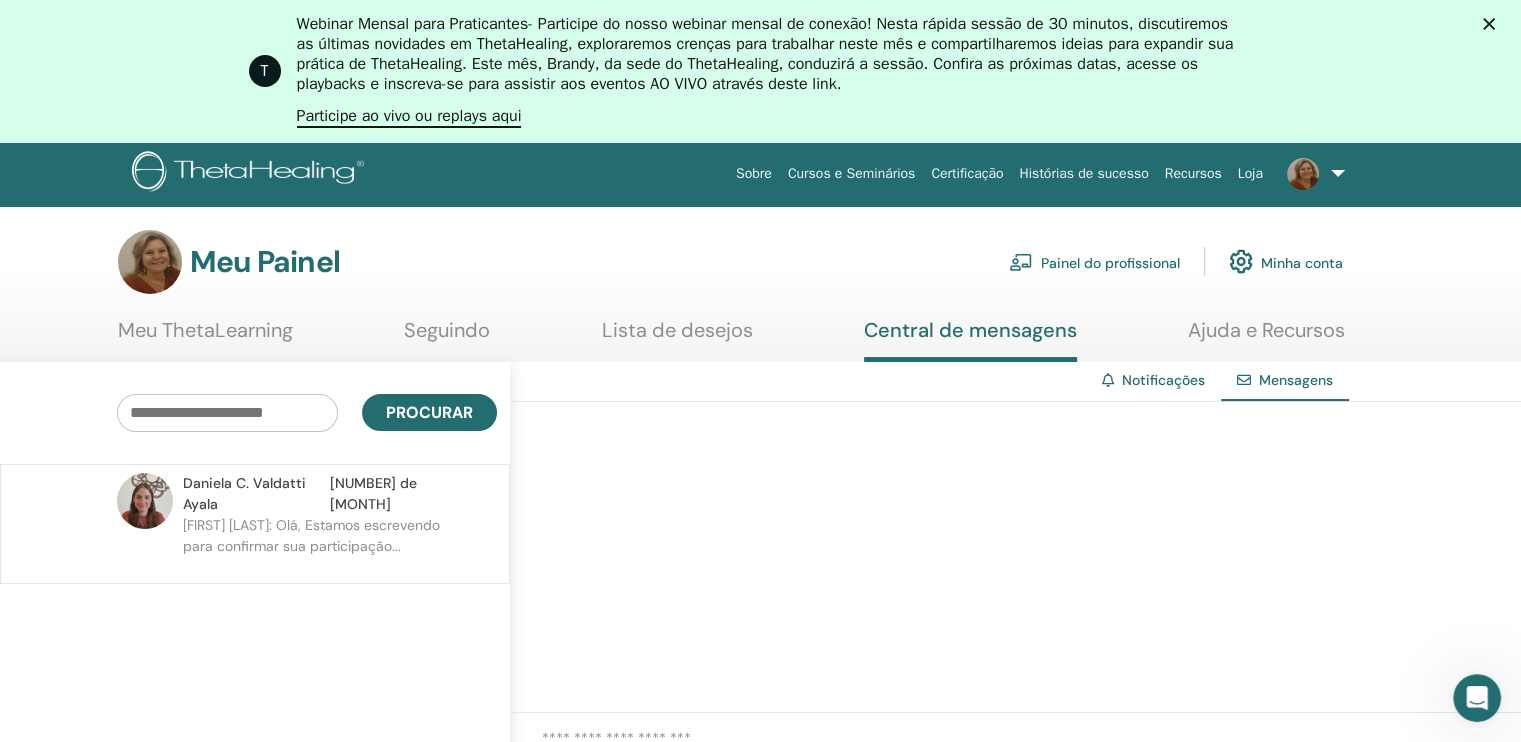 click at bounding box center (1303, 174) 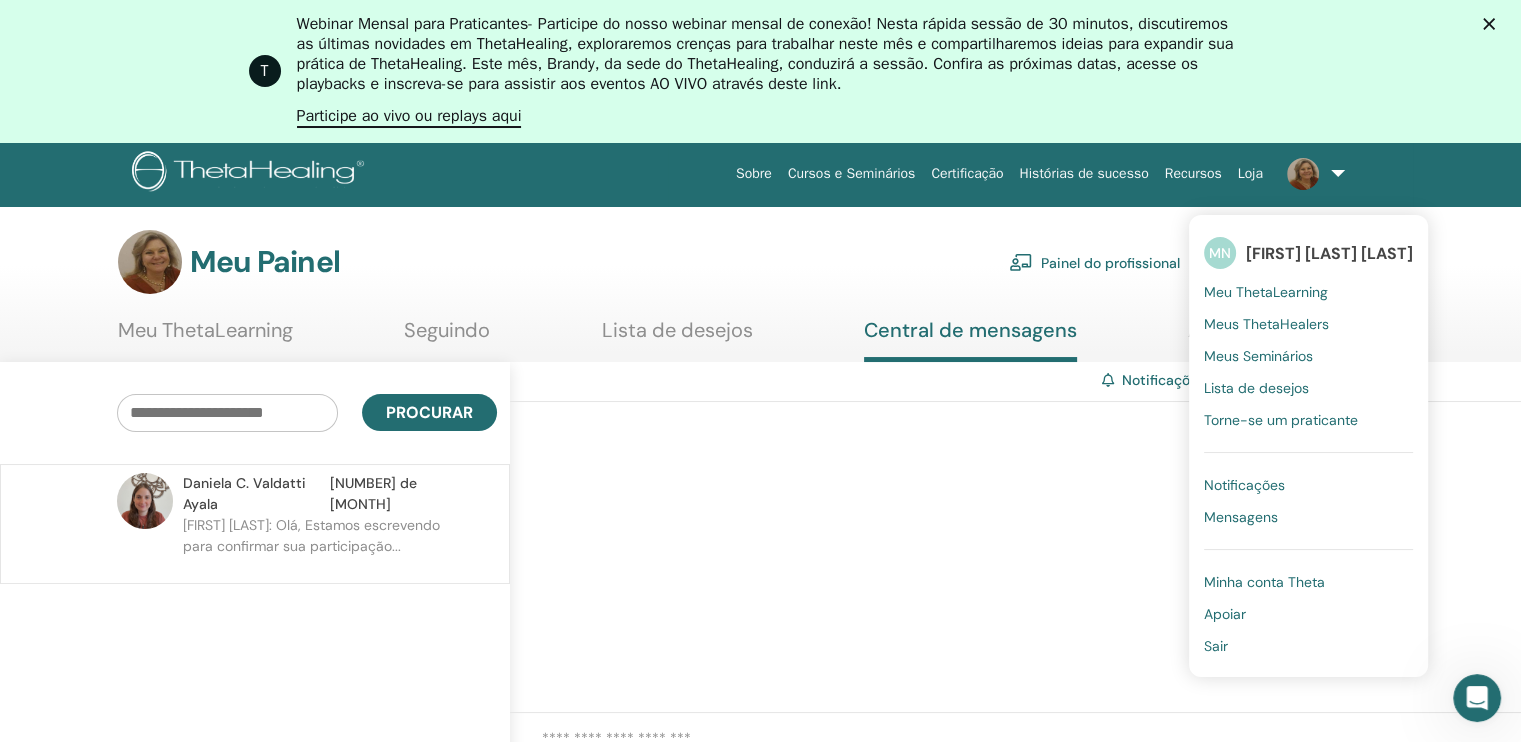 click on "Notificações" at bounding box center (1244, 485) 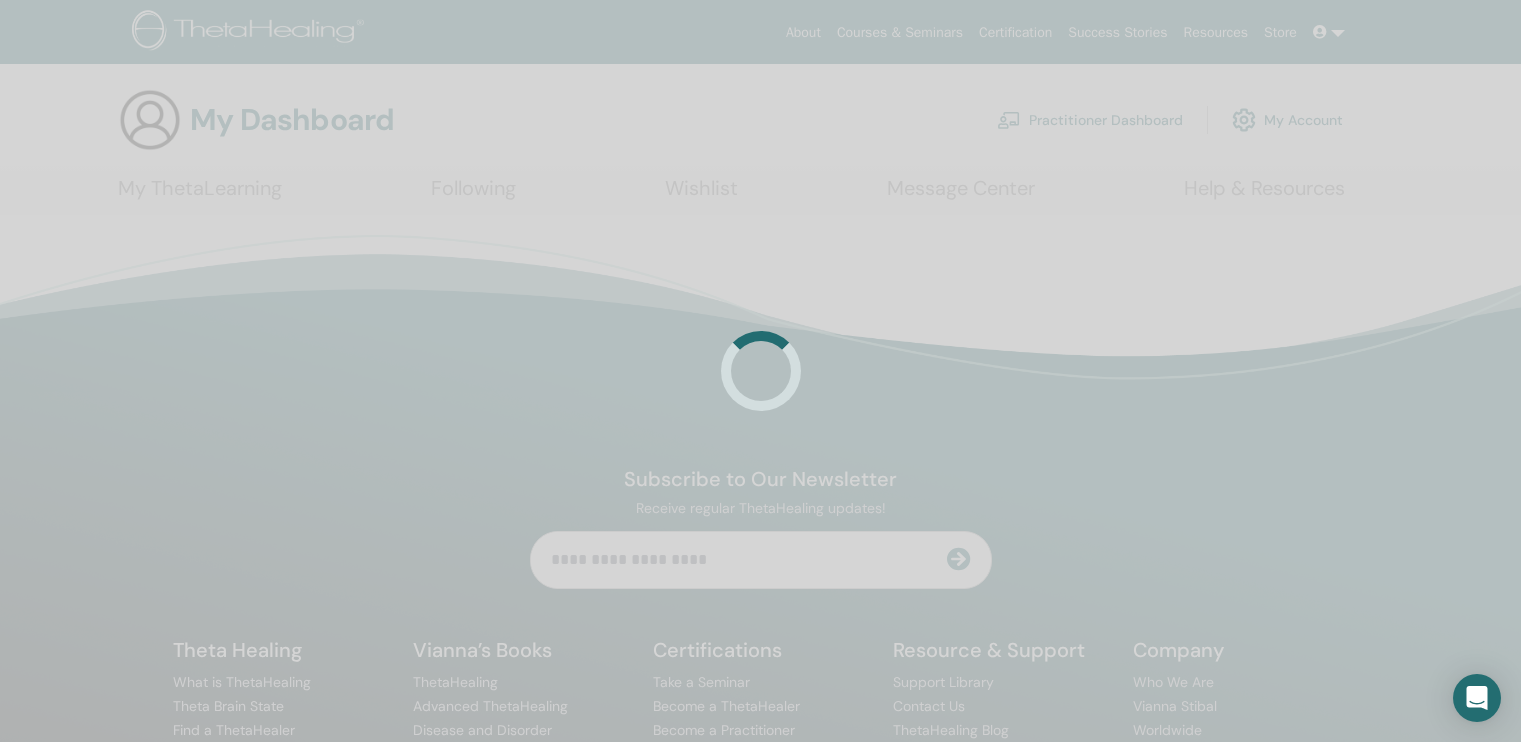 scroll, scrollTop: 0, scrollLeft: 0, axis: both 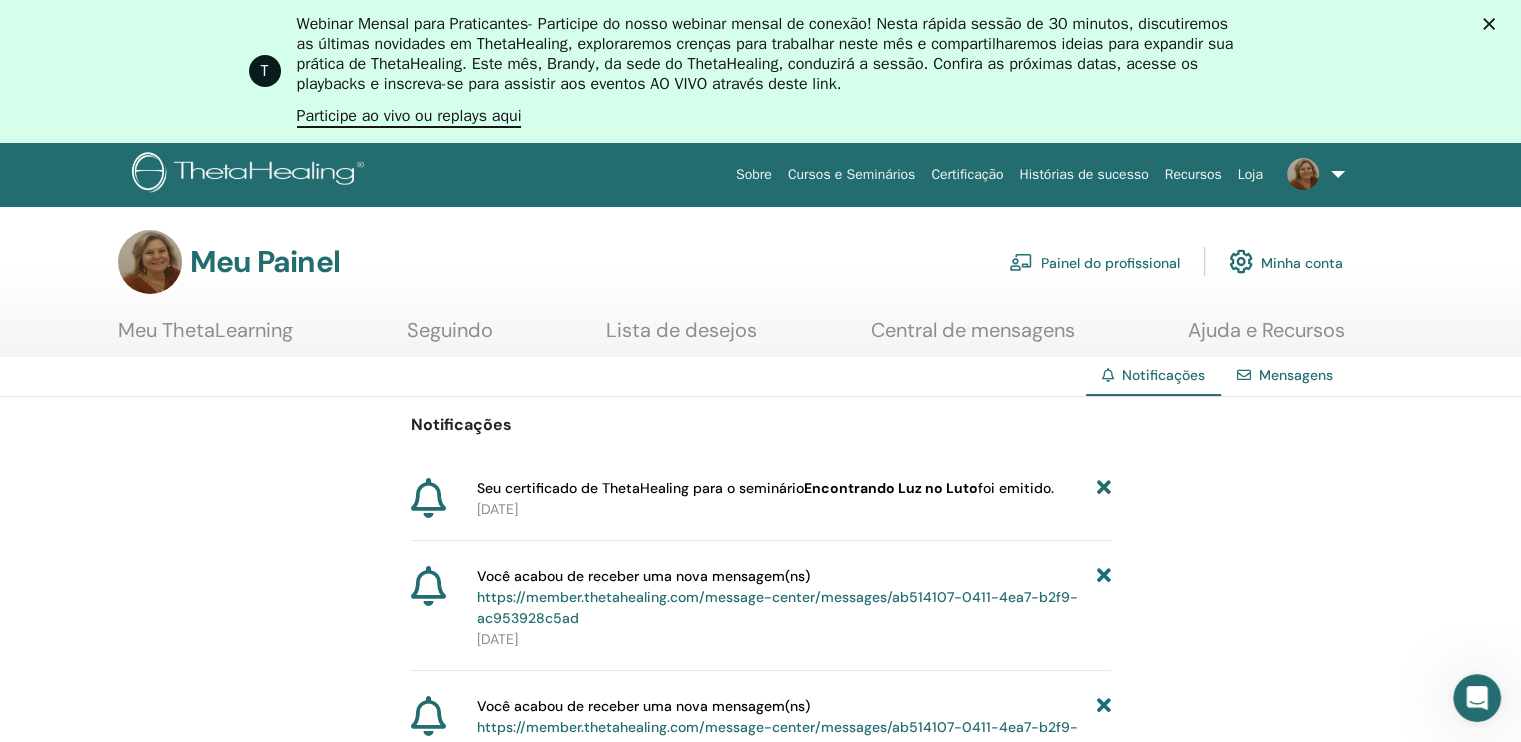 click on "https://member.thetahealing.com/message-center/messages/ab514107-0411-4ea7-b2f9-ac953928c5ad" at bounding box center [777, 607] 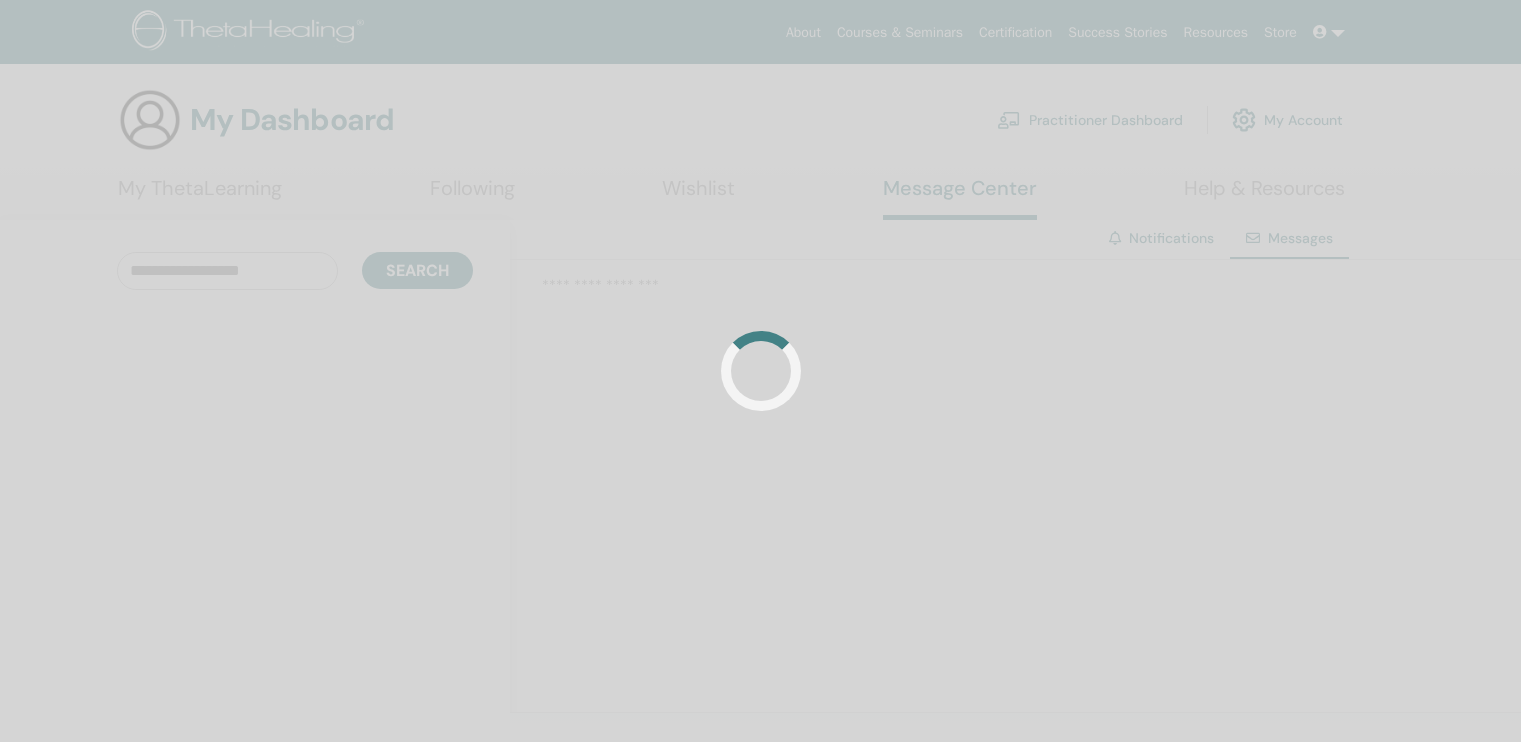 scroll, scrollTop: 0, scrollLeft: 0, axis: both 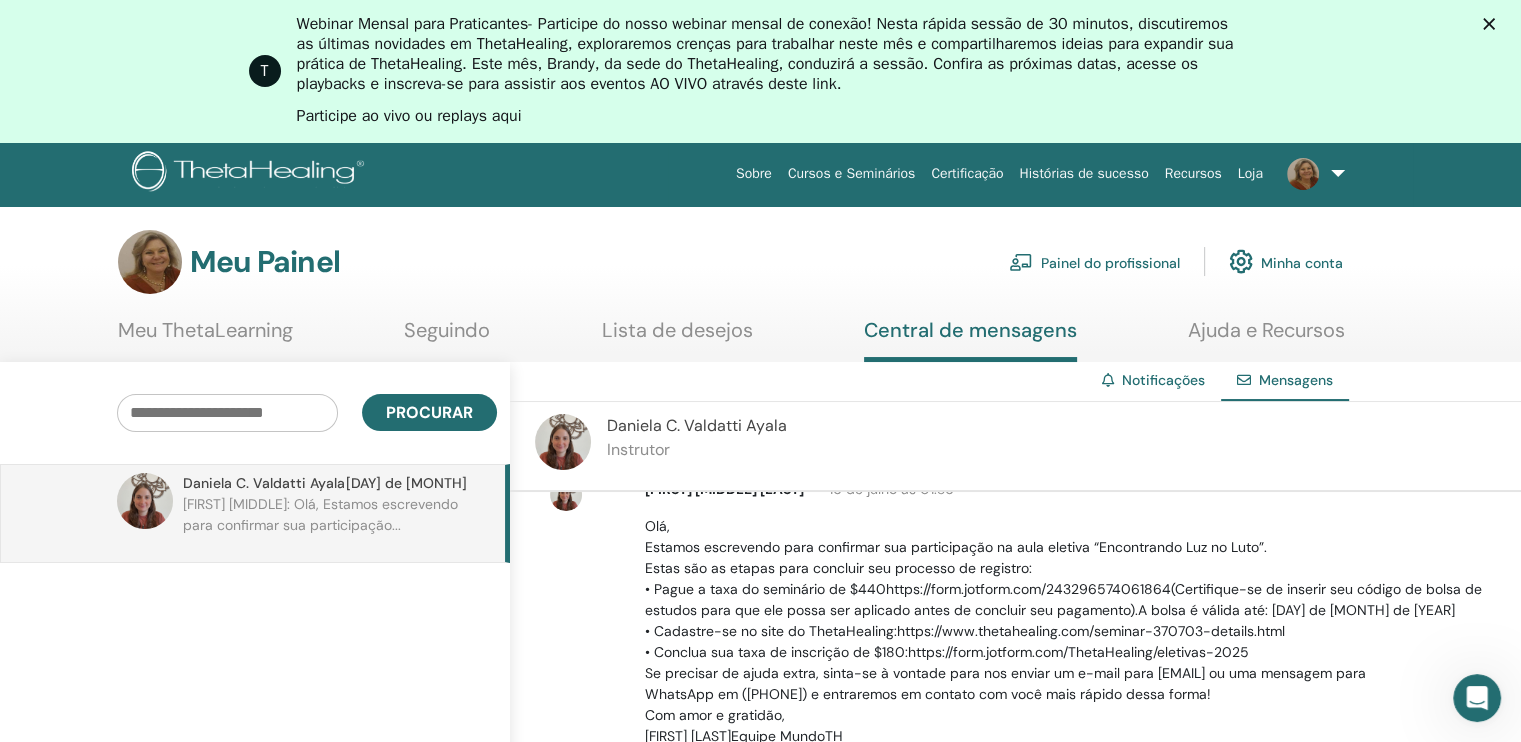 click on "Participe ao vivo ou replays aqui" at bounding box center [409, 116] 